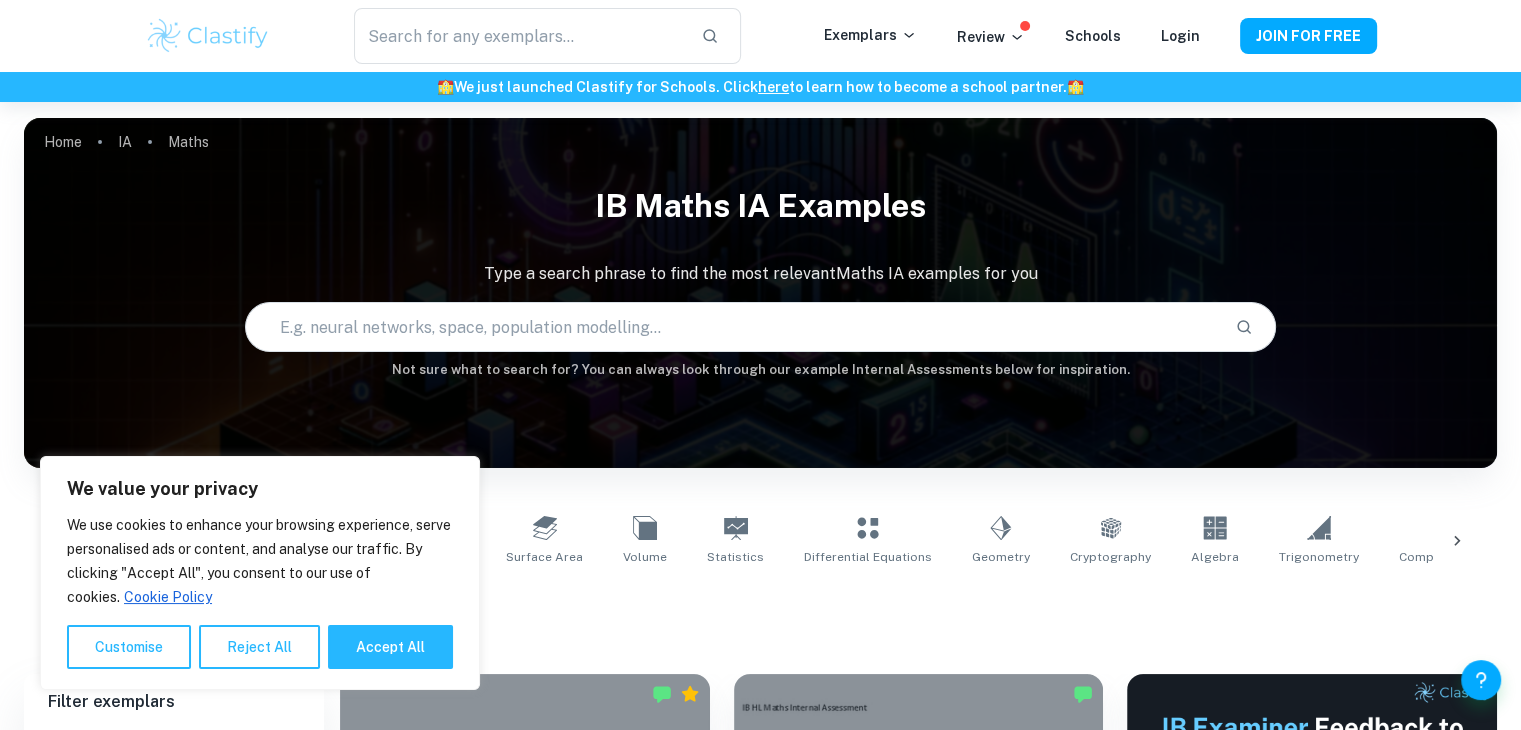 scroll, scrollTop: 0, scrollLeft: 0, axis: both 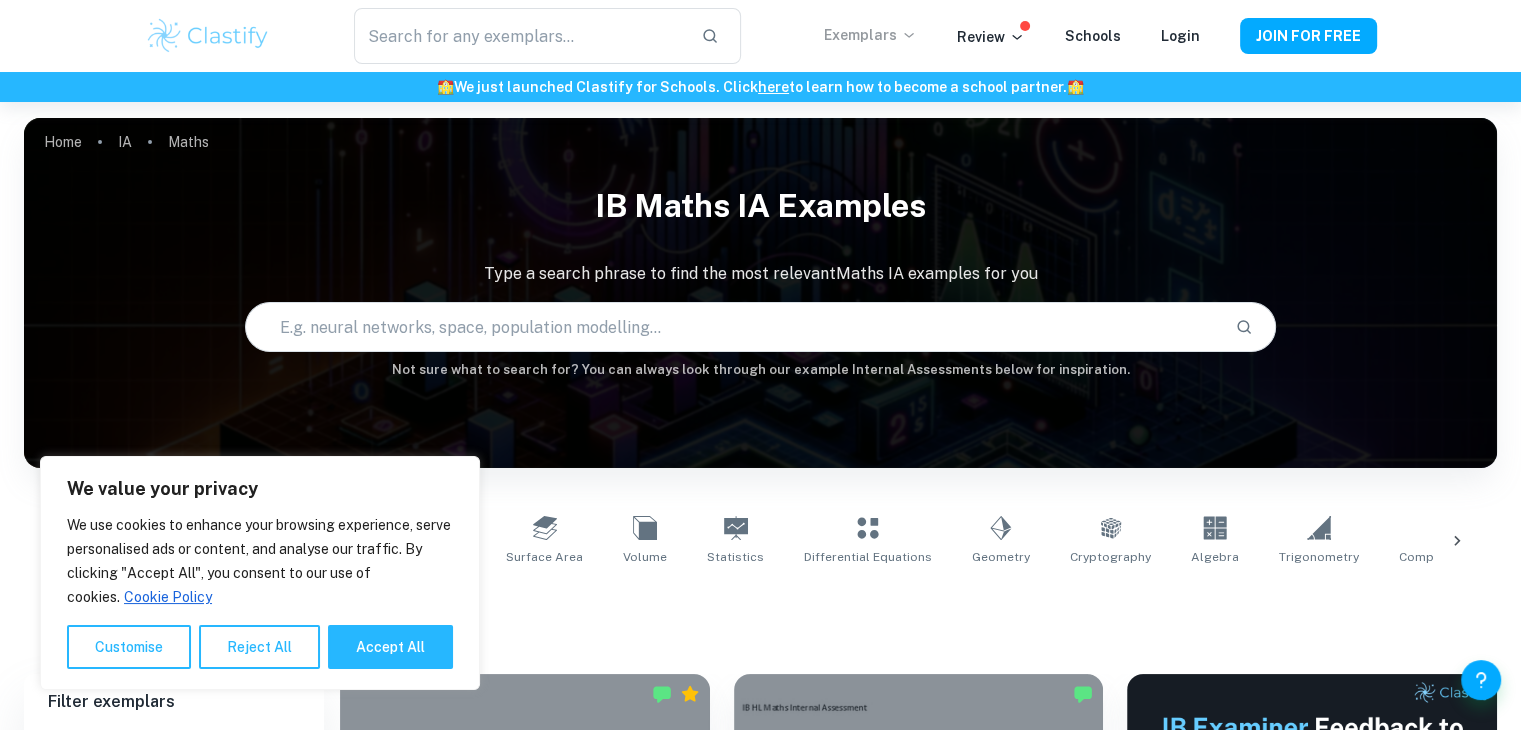 click on "Exemplars" at bounding box center (870, 35) 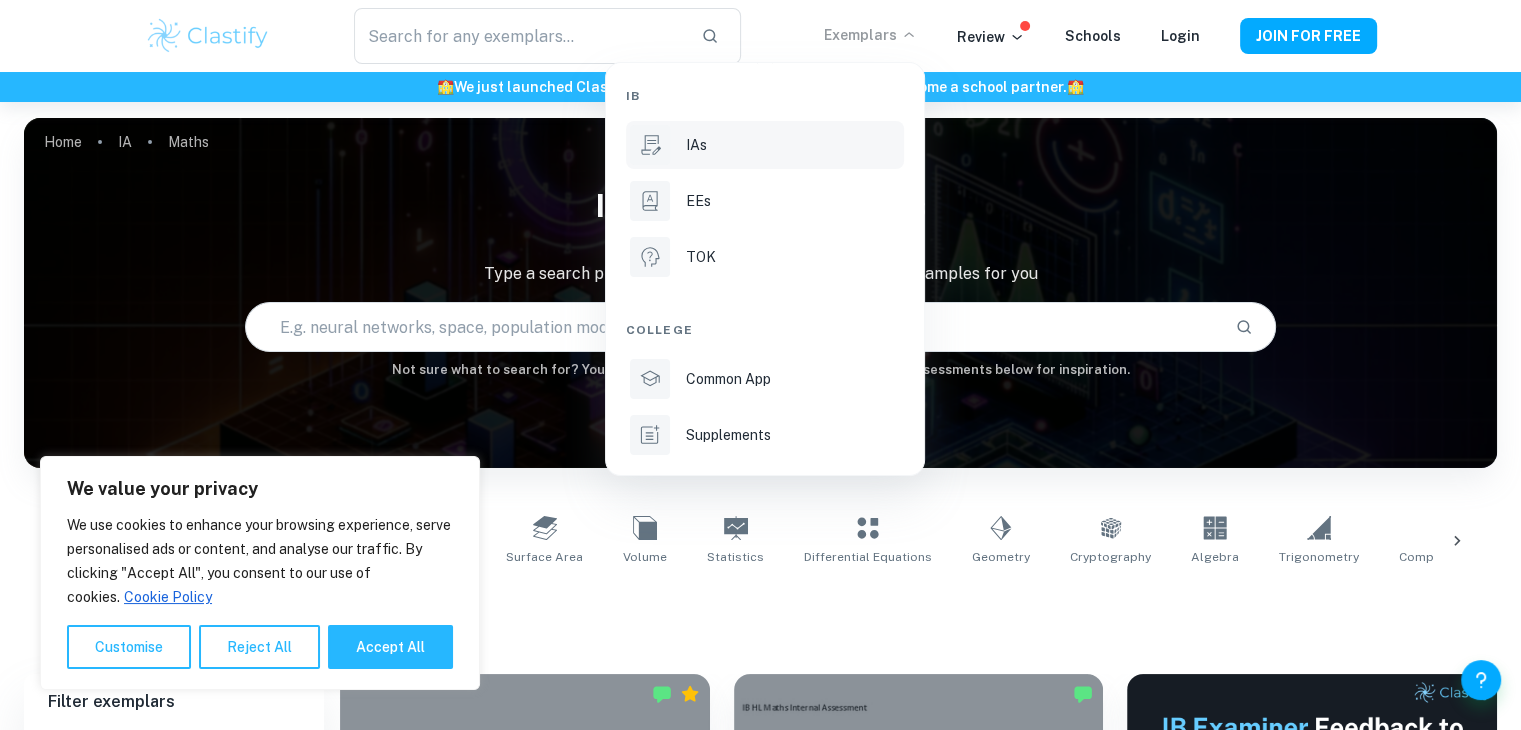 click on "IAs" at bounding box center [793, 145] 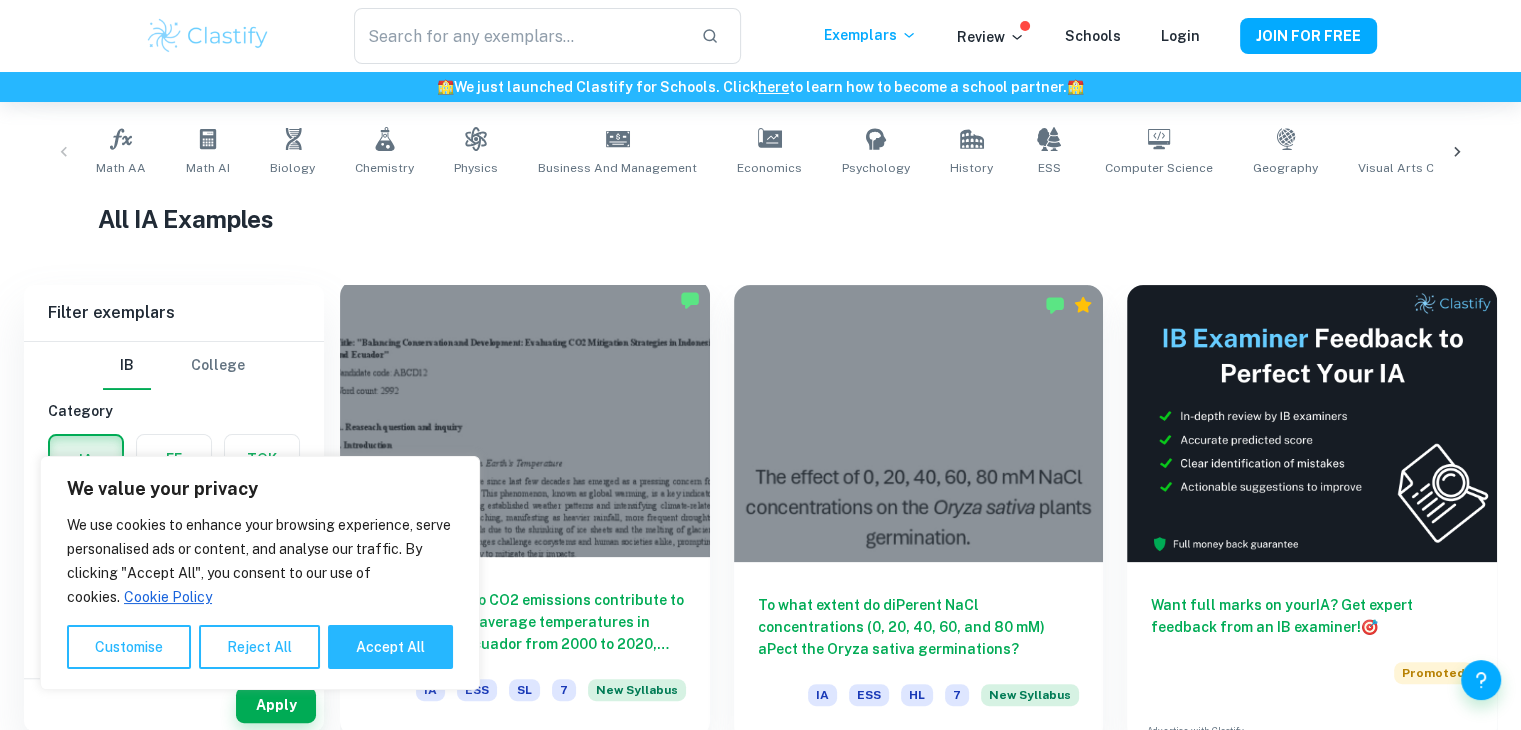 scroll, scrollTop: 400, scrollLeft: 0, axis: vertical 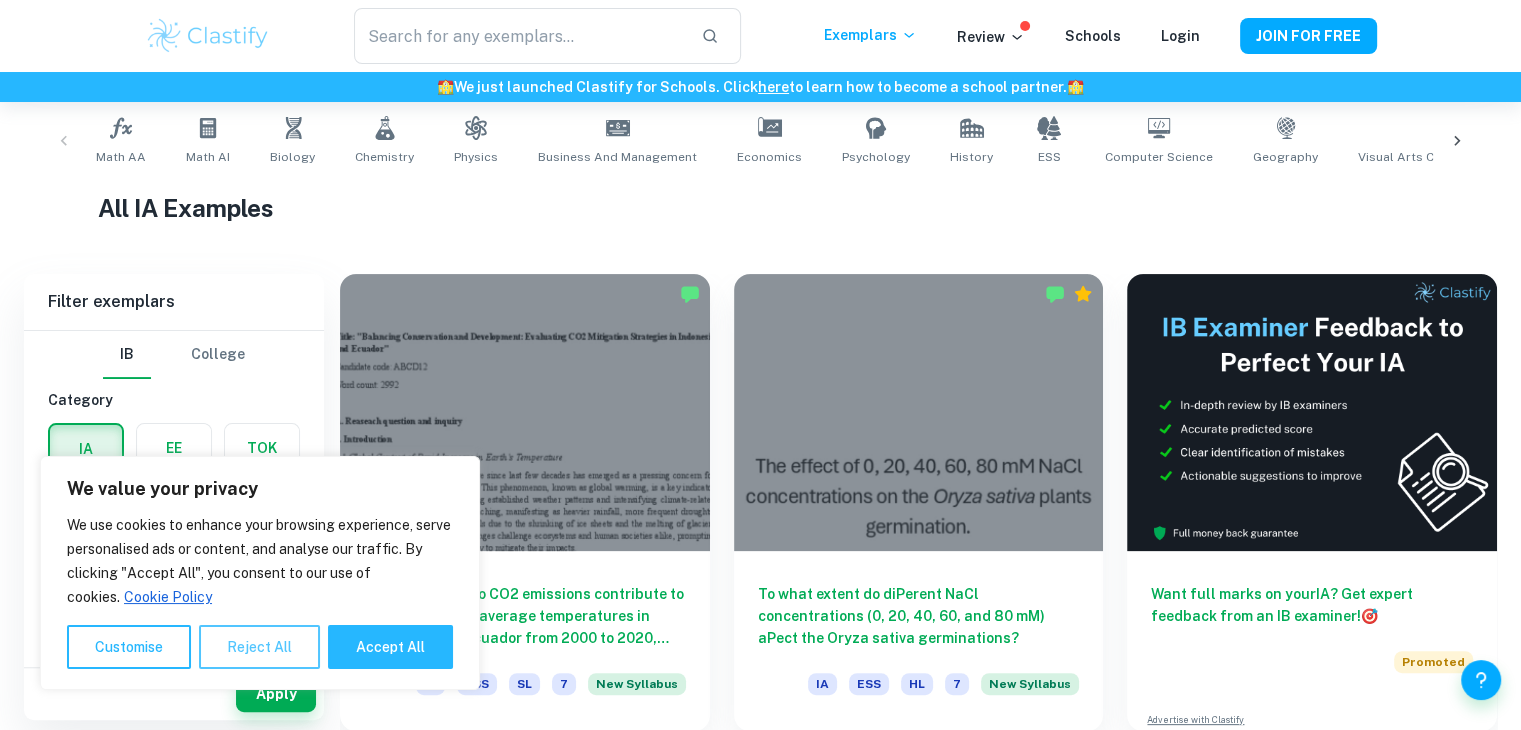 click on "Reject All" at bounding box center [259, 647] 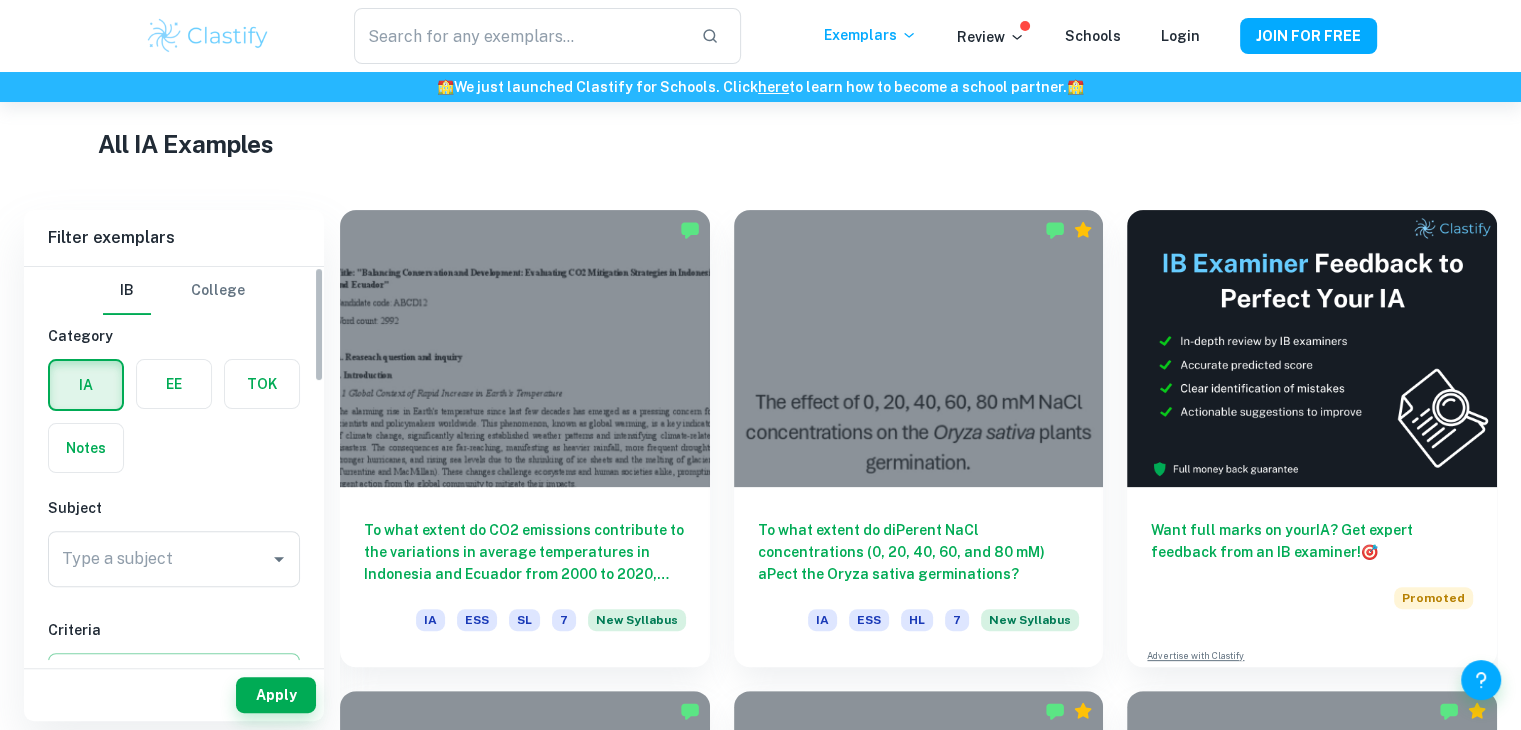 scroll, scrollTop: 500, scrollLeft: 0, axis: vertical 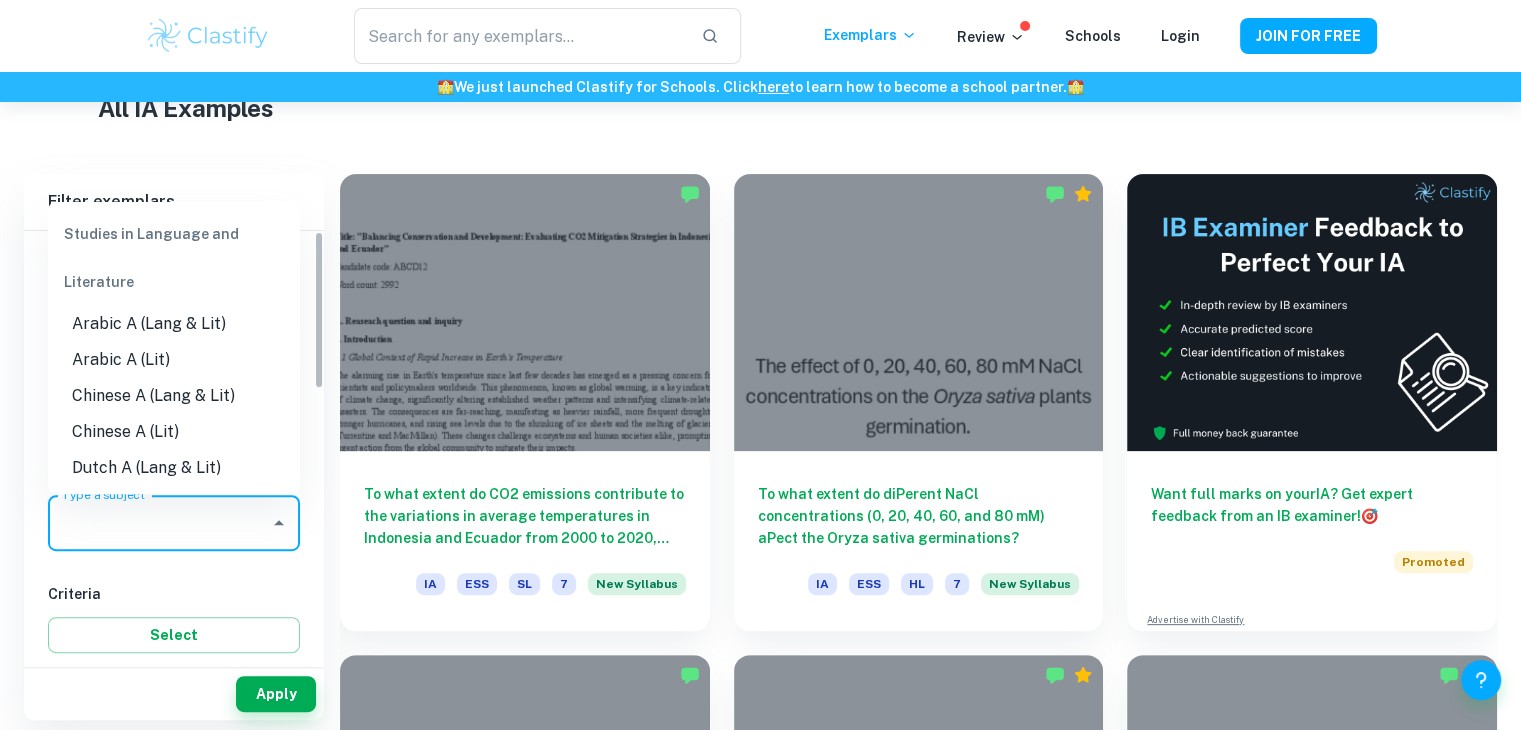 click on "Type a subject" at bounding box center (159, 523) 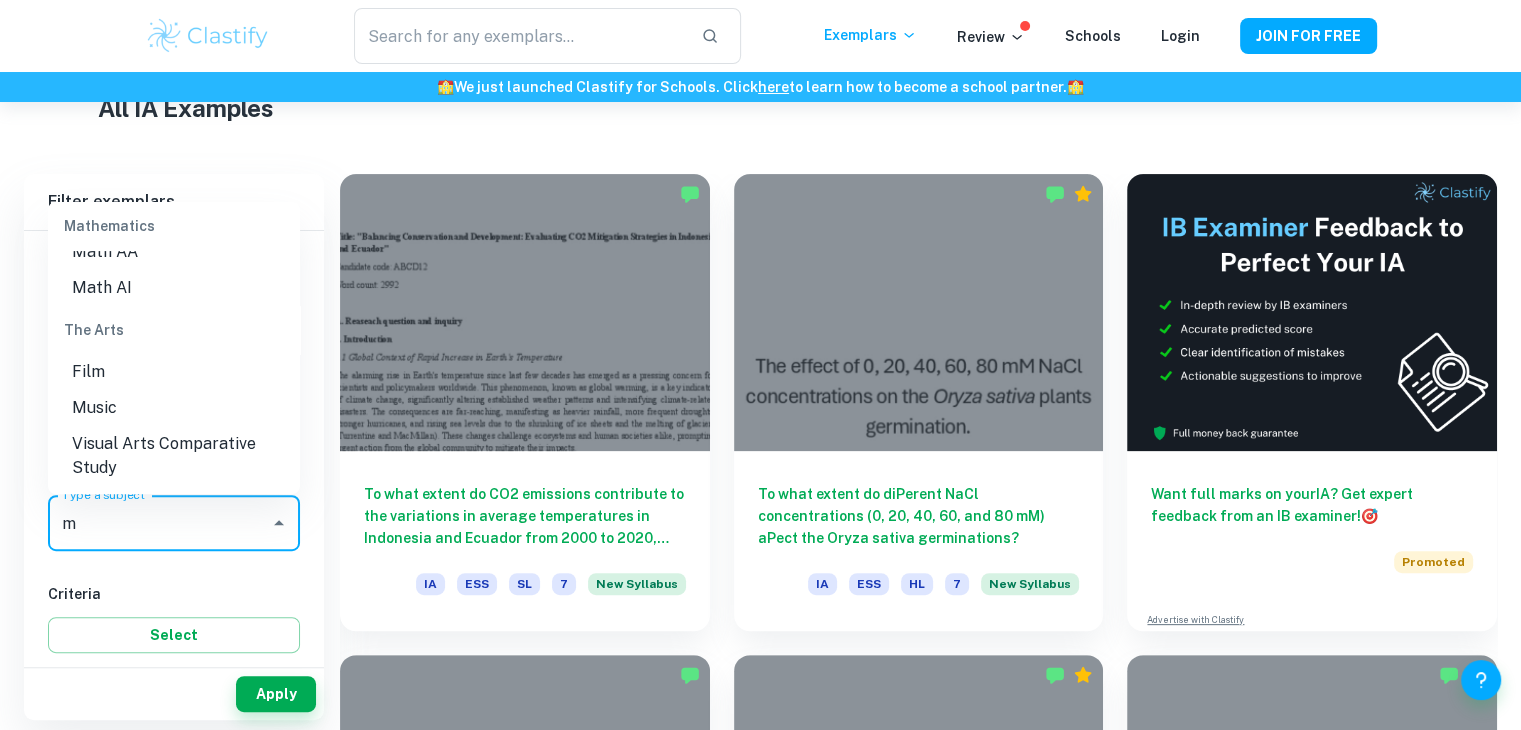 scroll, scrollTop: 0, scrollLeft: 0, axis: both 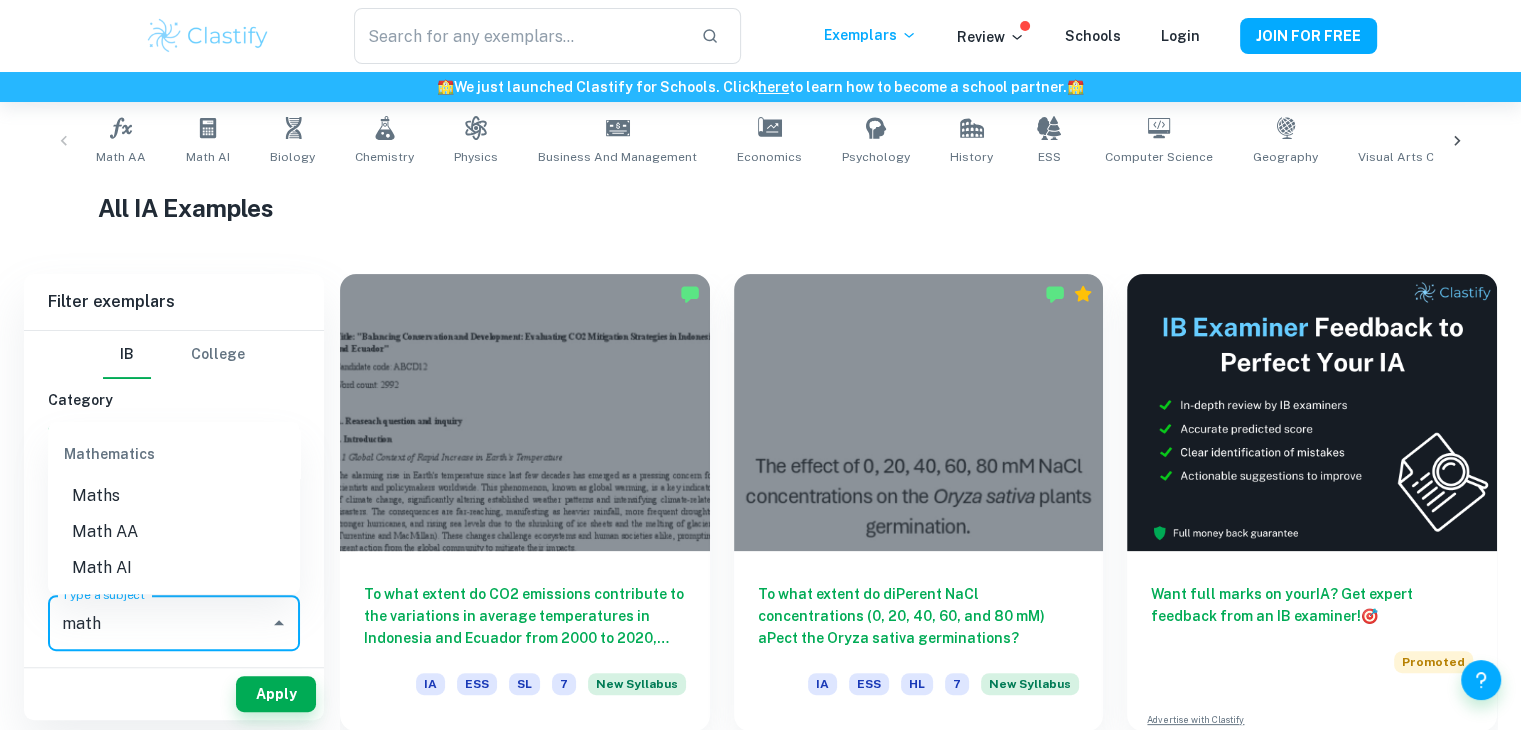 click on "Math AA" at bounding box center [174, 532] 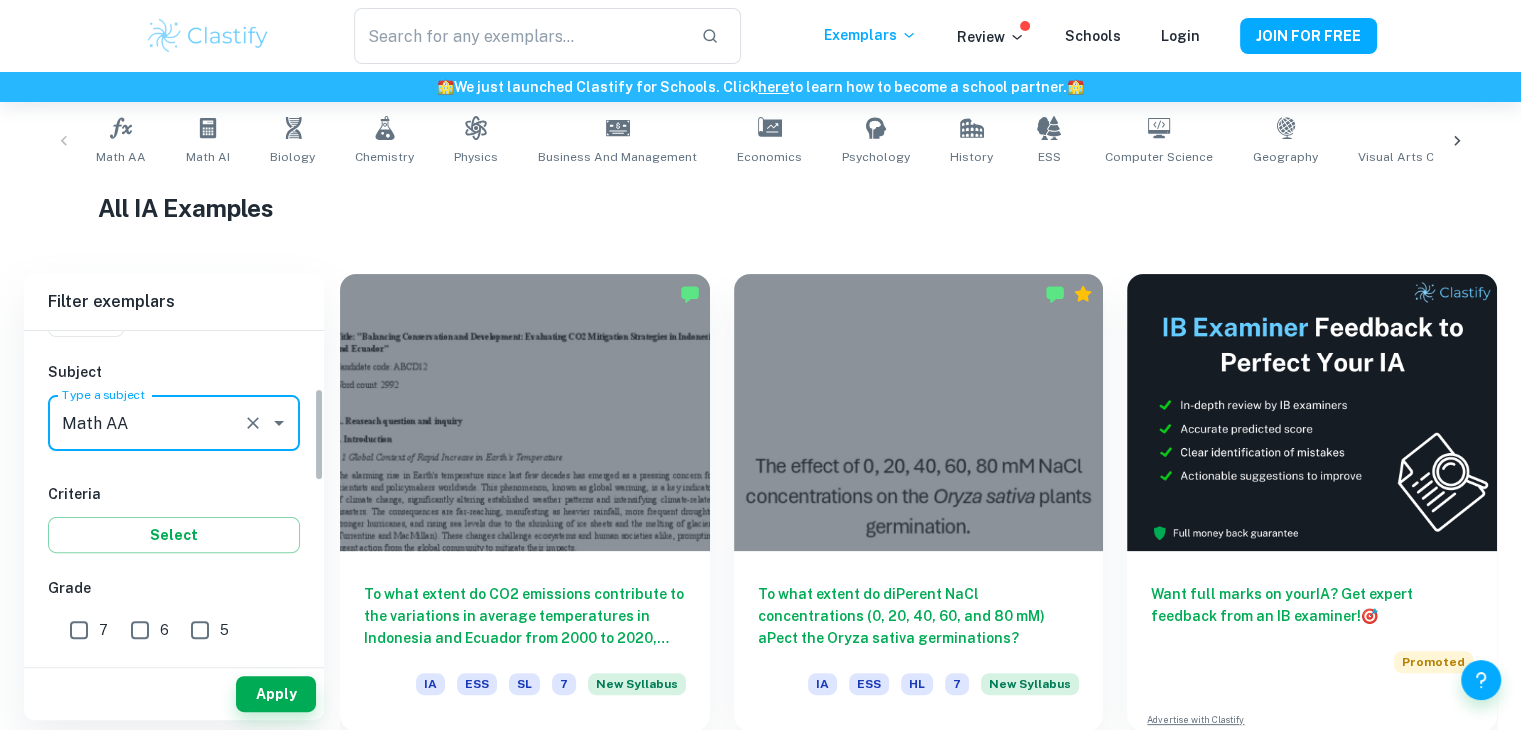 scroll, scrollTop: 300, scrollLeft: 0, axis: vertical 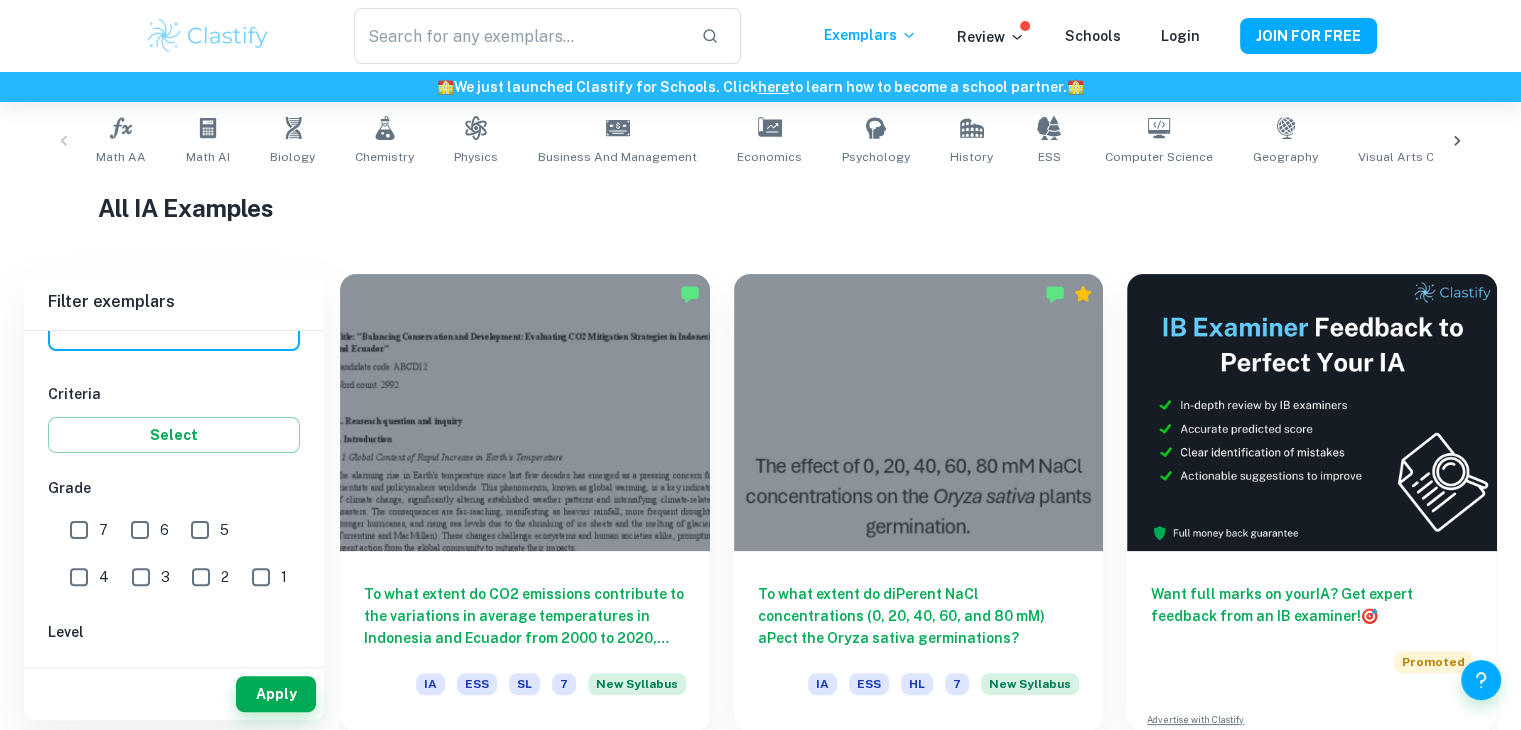 type on "Math AA" 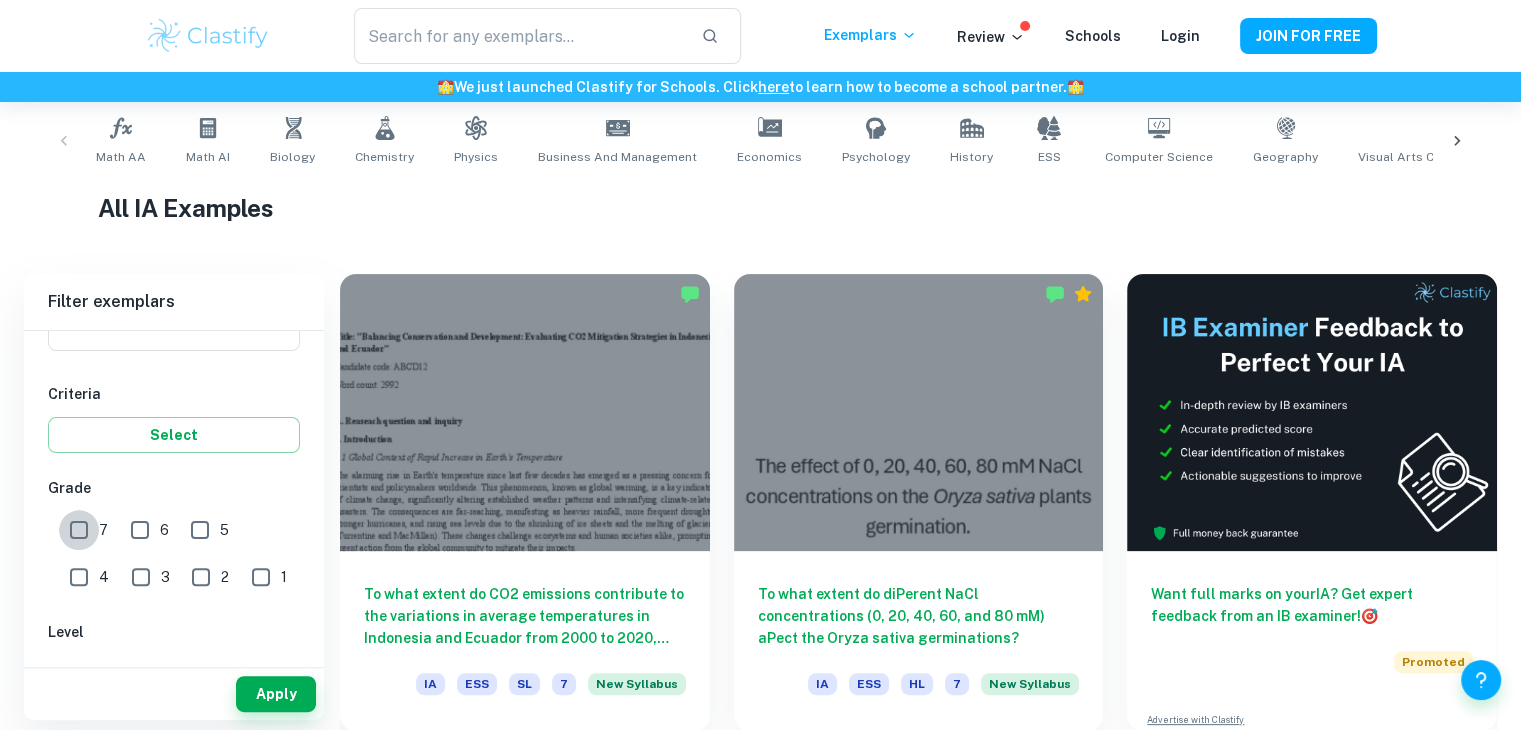 click on "7" at bounding box center [79, 530] 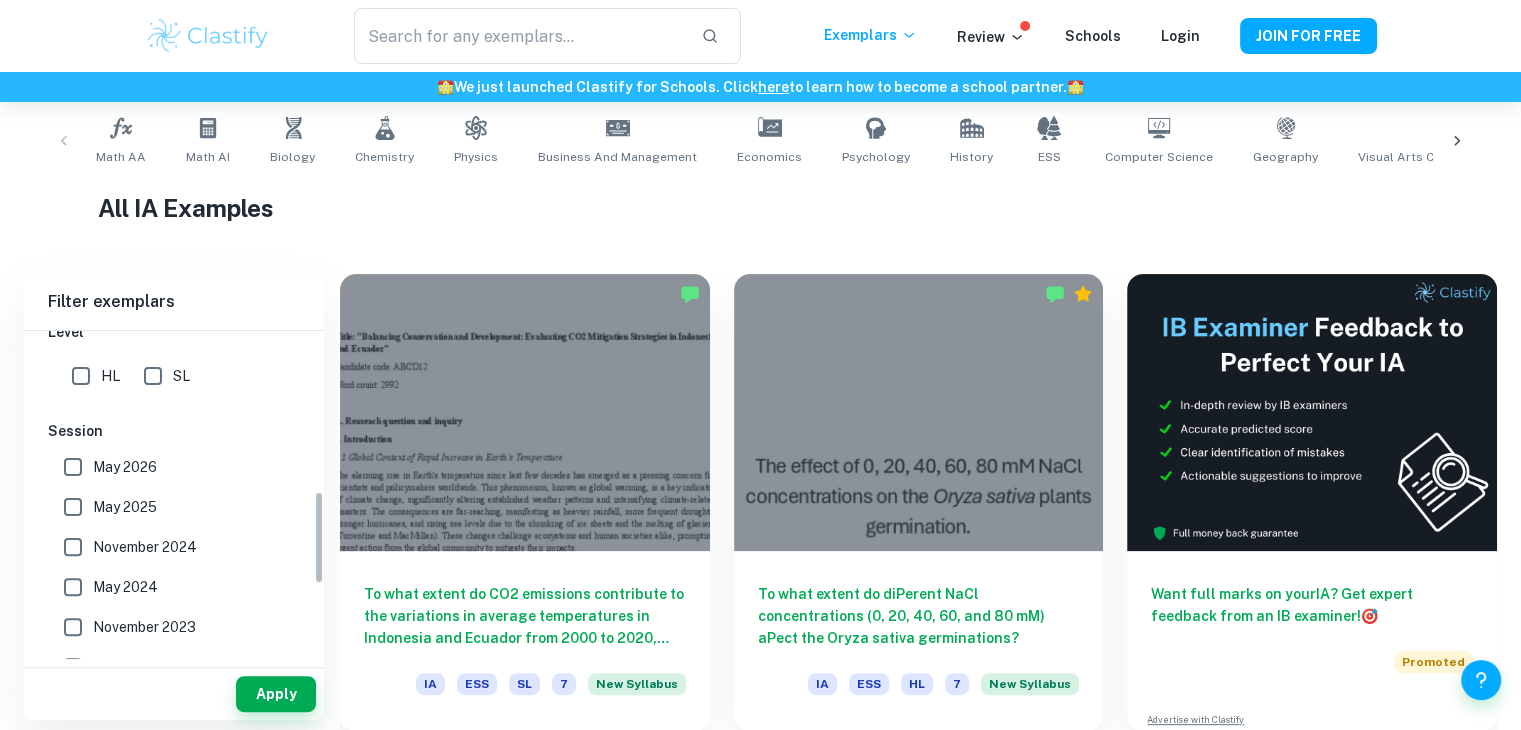 scroll, scrollTop: 500, scrollLeft: 0, axis: vertical 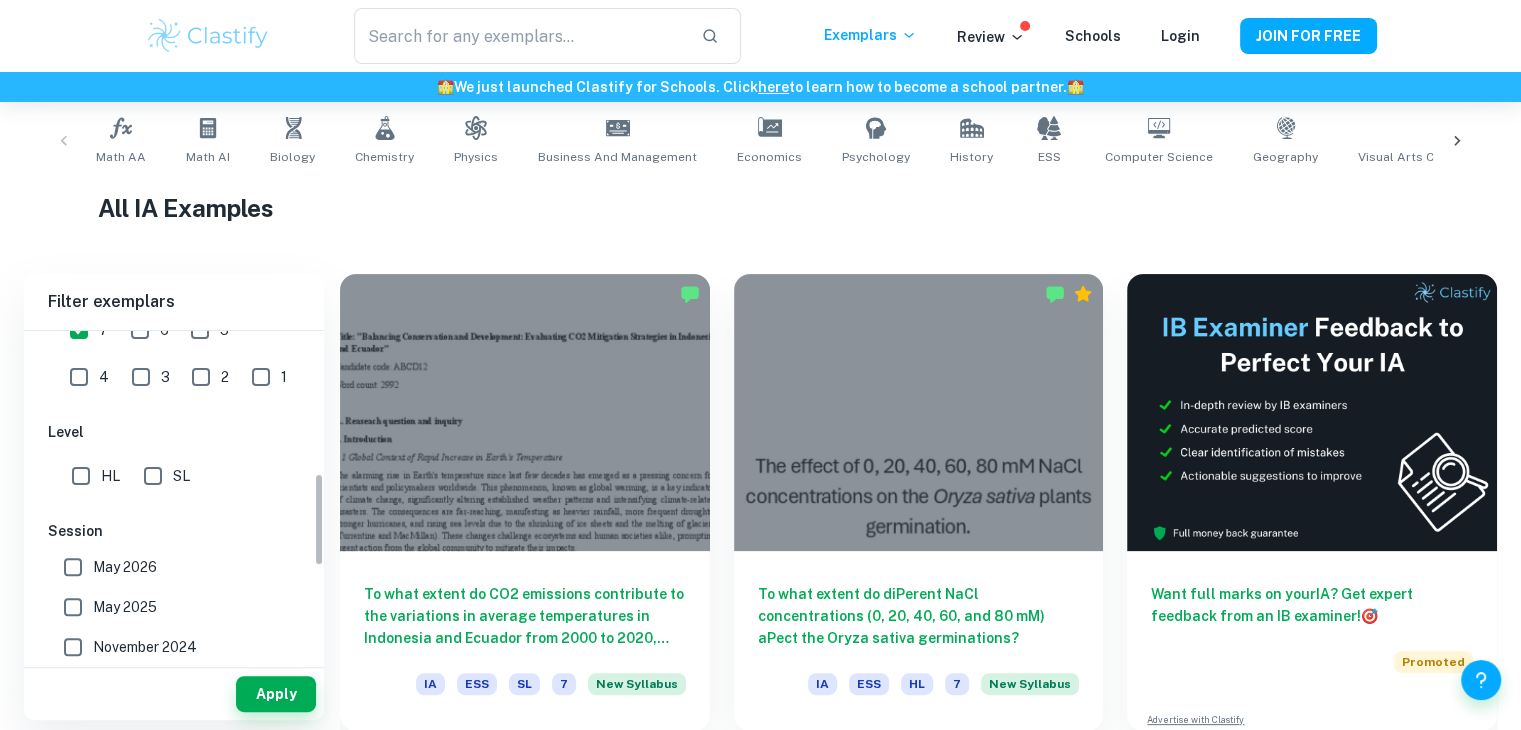 click on "HL" at bounding box center [81, 476] 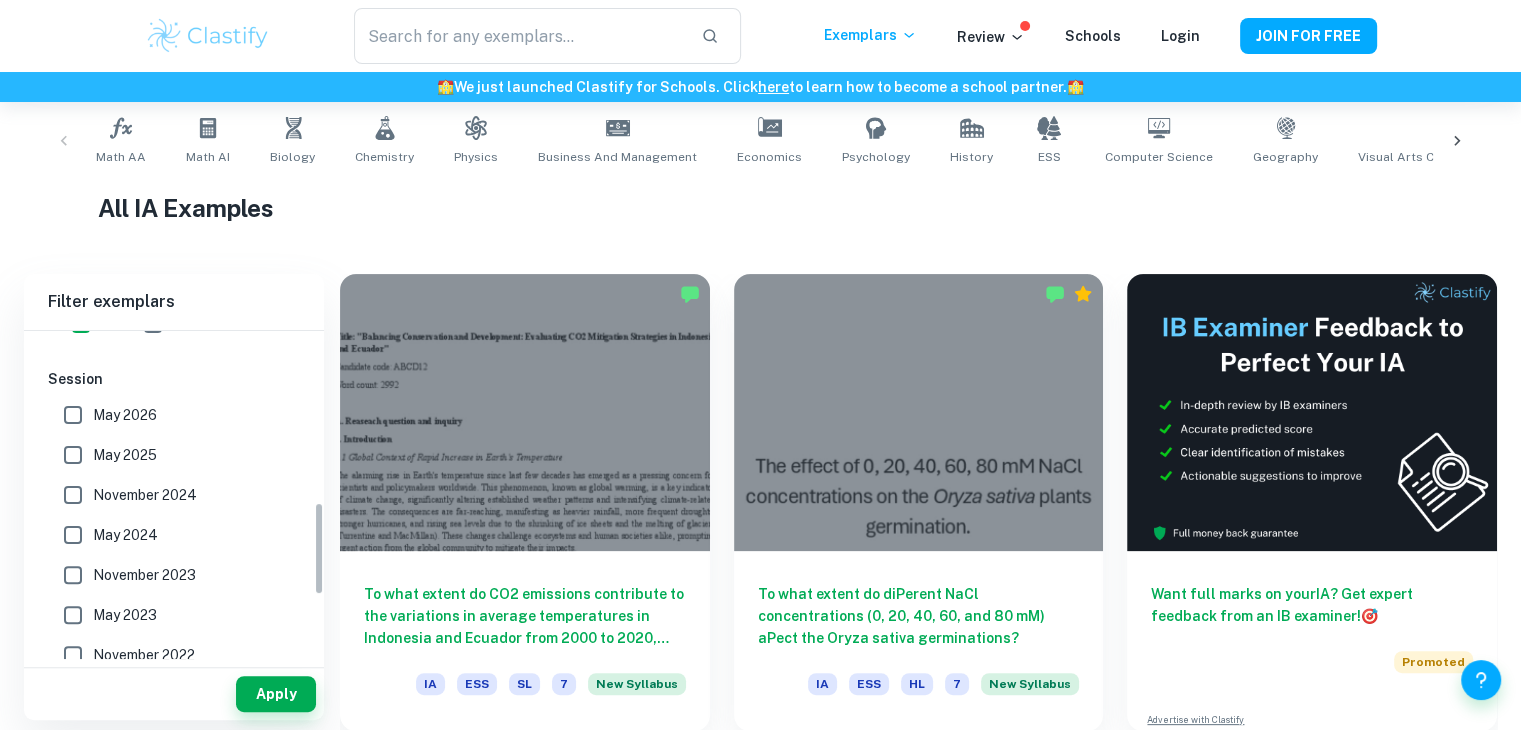 scroll, scrollTop: 600, scrollLeft: 0, axis: vertical 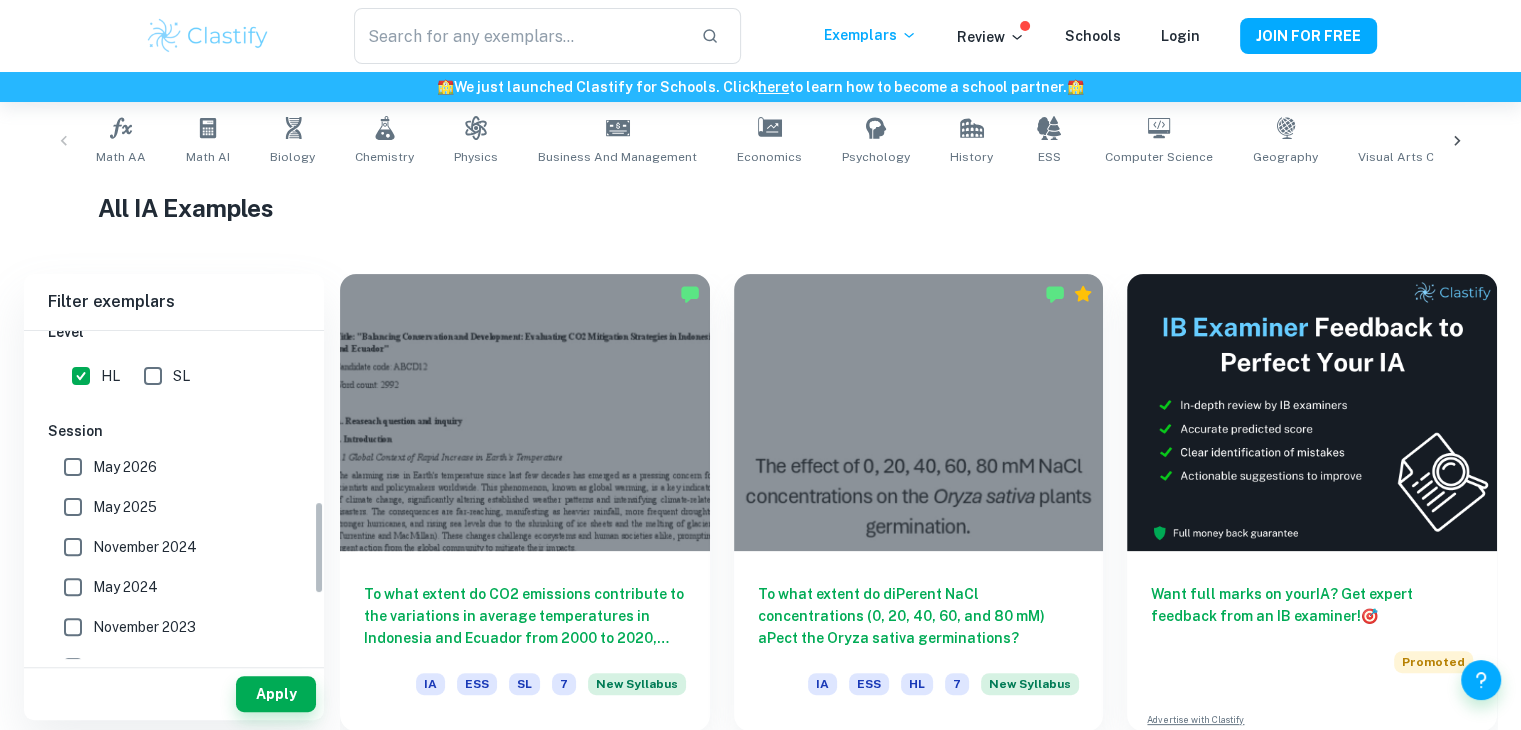 click on "May 2024" at bounding box center (125, 587) 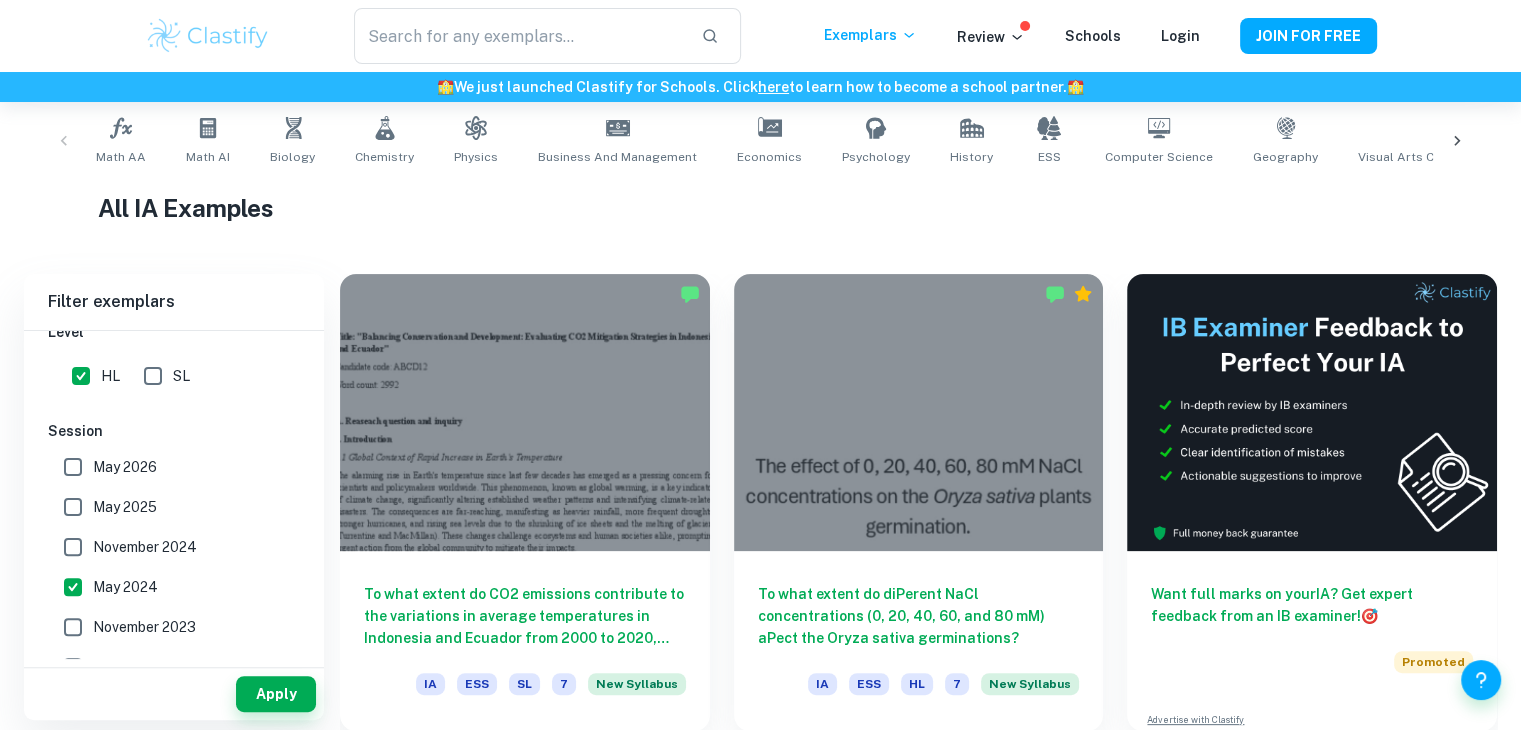 click on "November 2024" at bounding box center (145, 547) 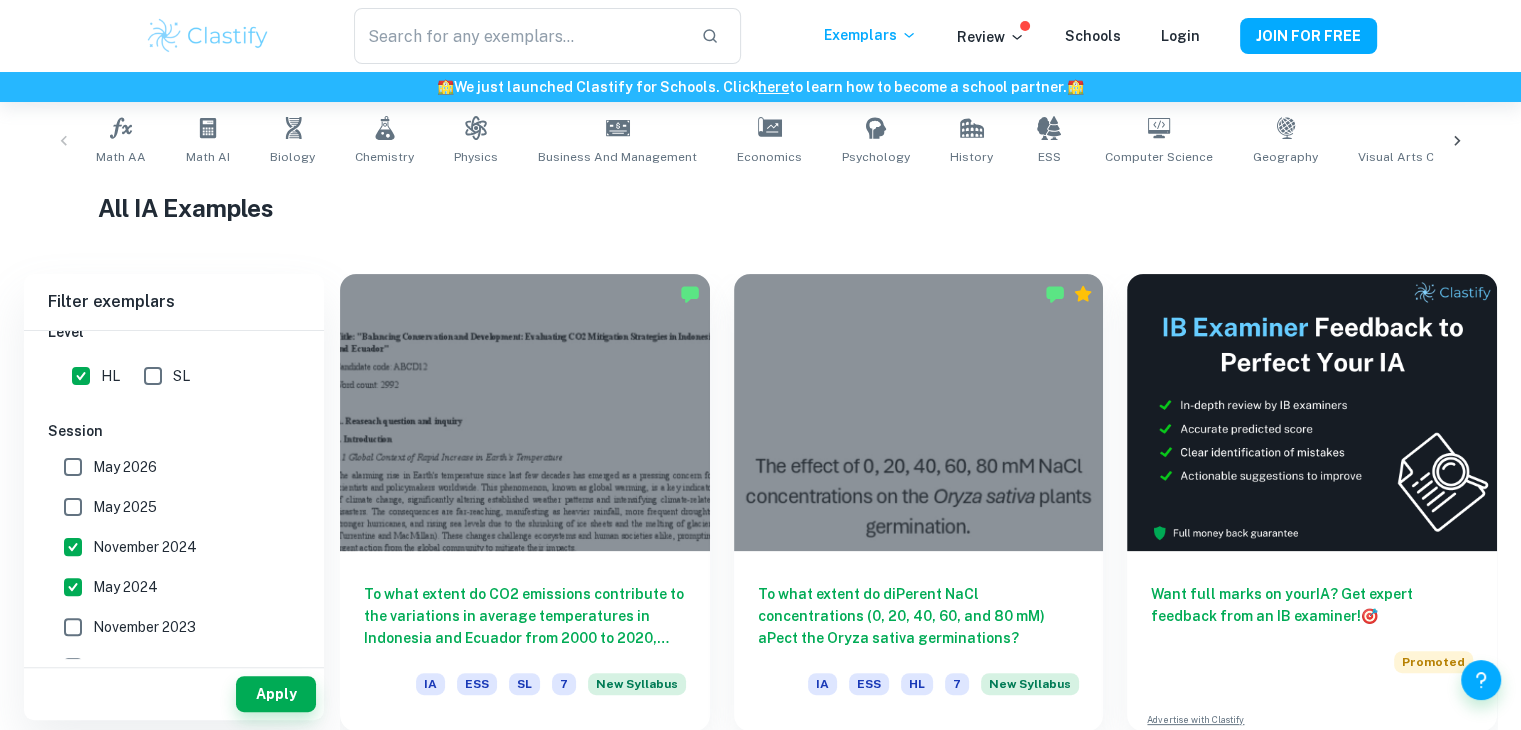 click on "May 2025" at bounding box center [168, 507] 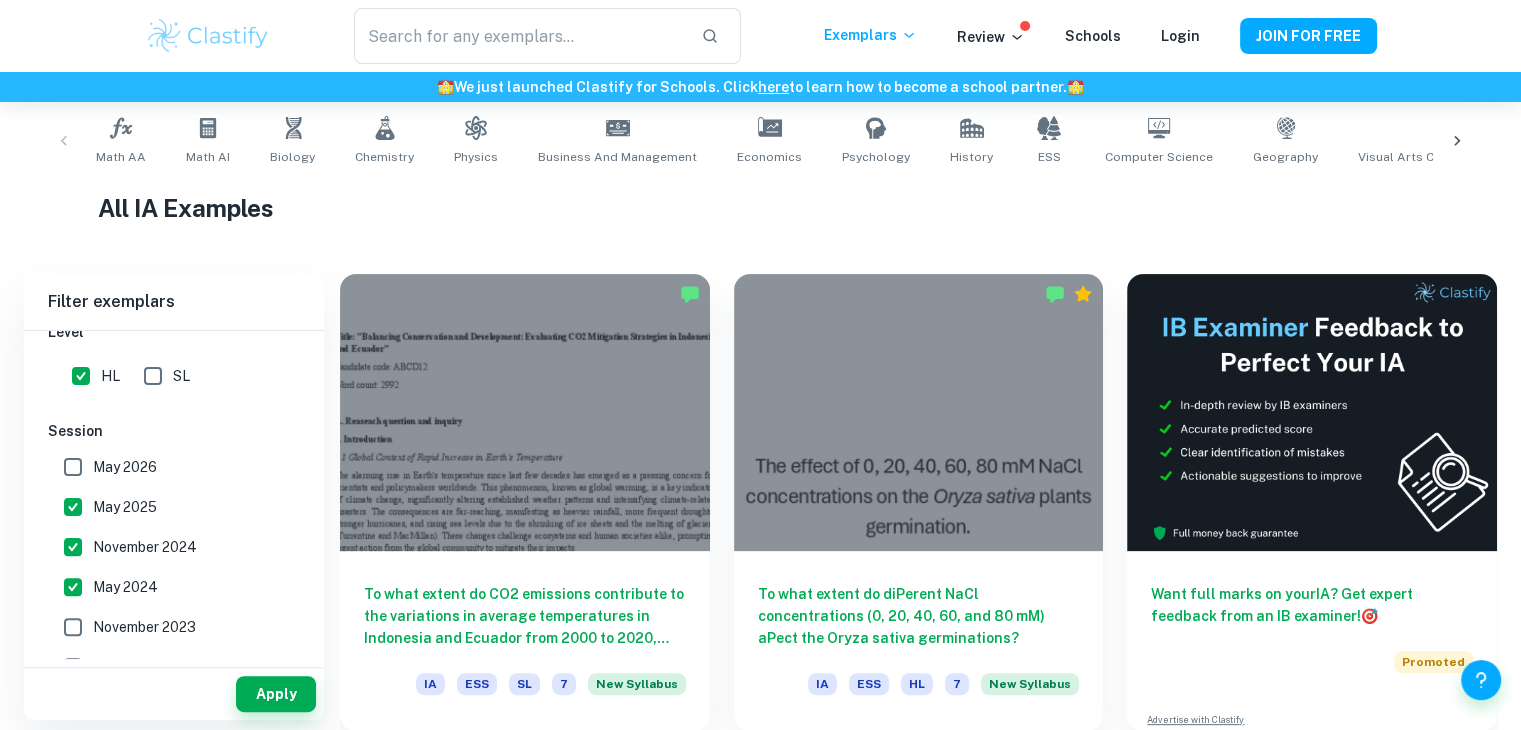 click on "May 2026" at bounding box center [168, 467] 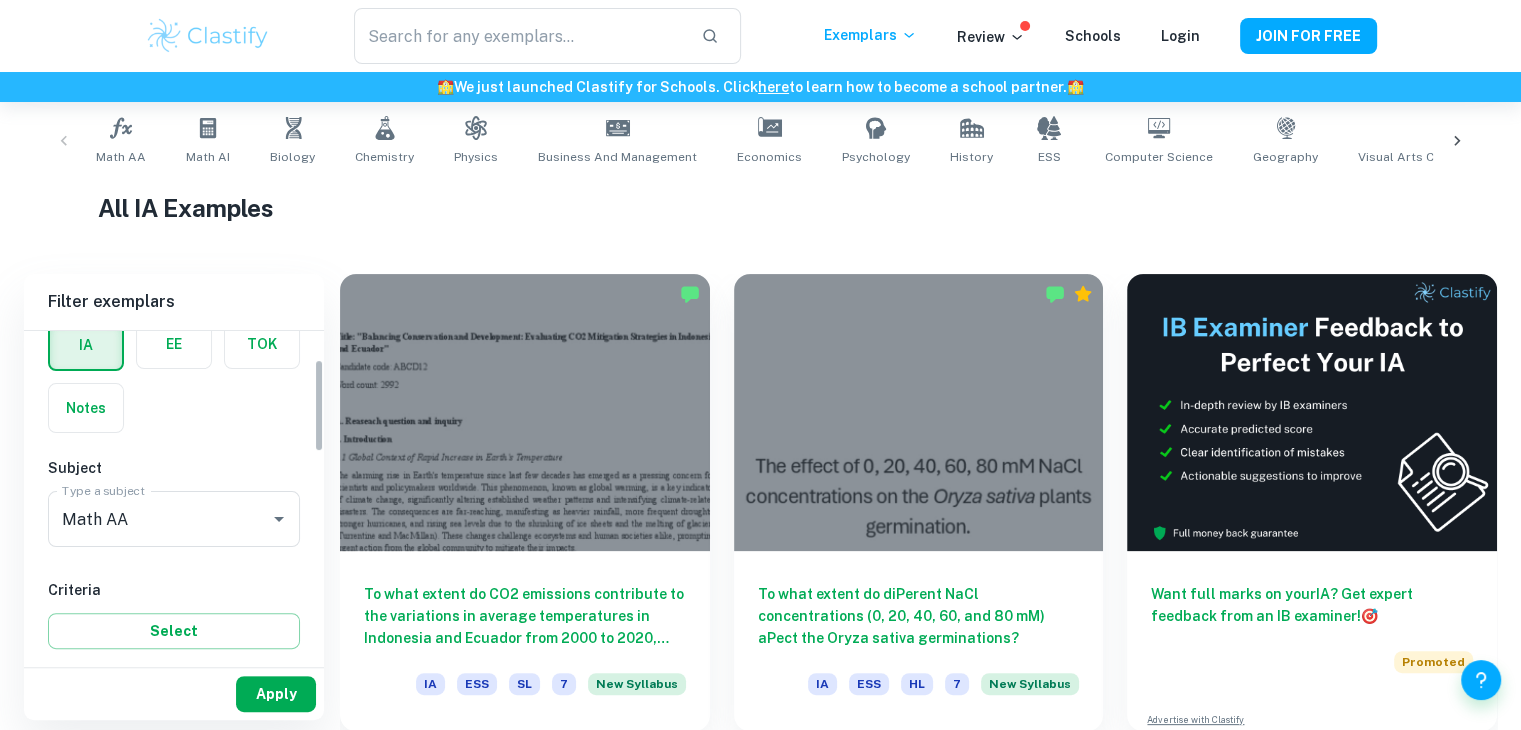 scroll, scrollTop: 100, scrollLeft: 0, axis: vertical 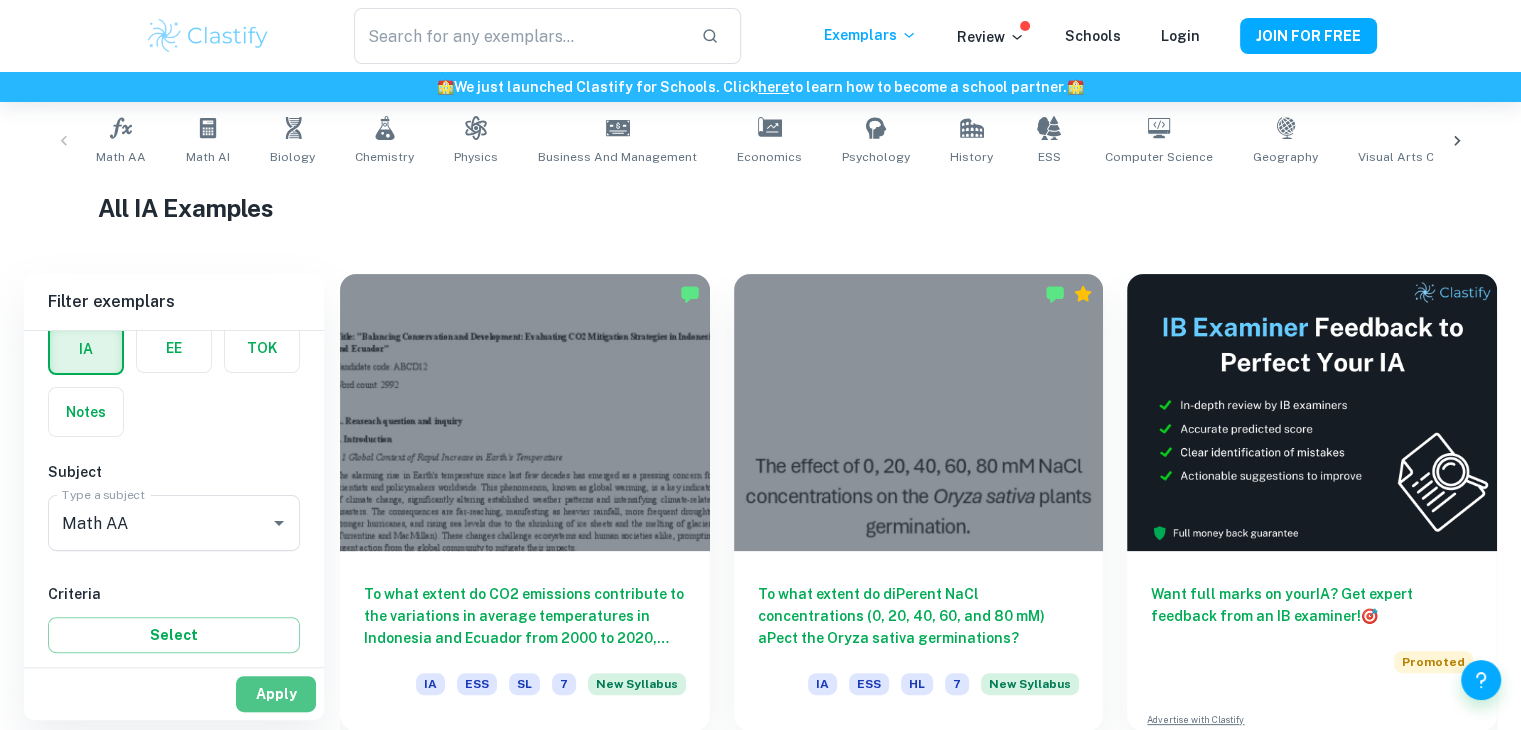 click on "Apply" at bounding box center (276, 694) 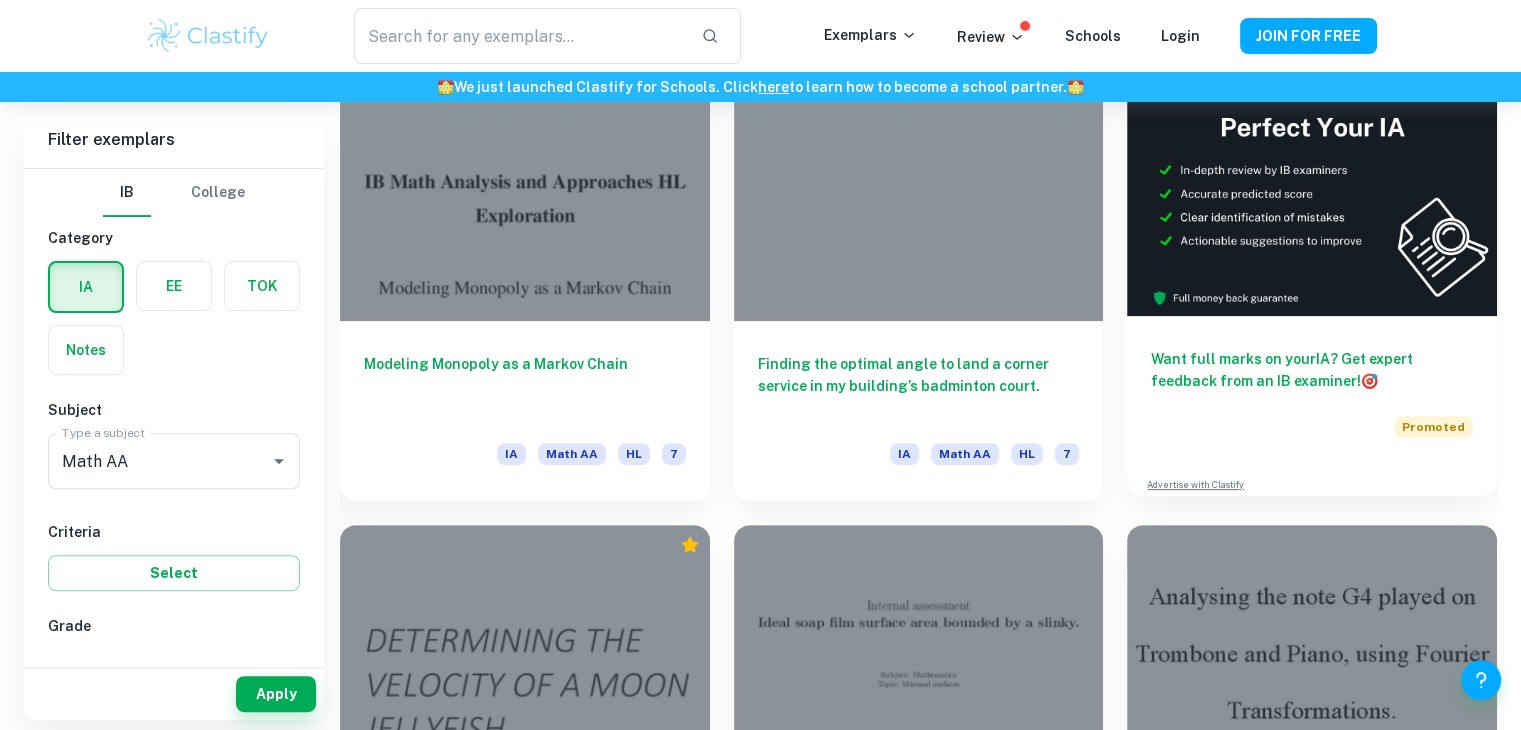 scroll, scrollTop: 600, scrollLeft: 0, axis: vertical 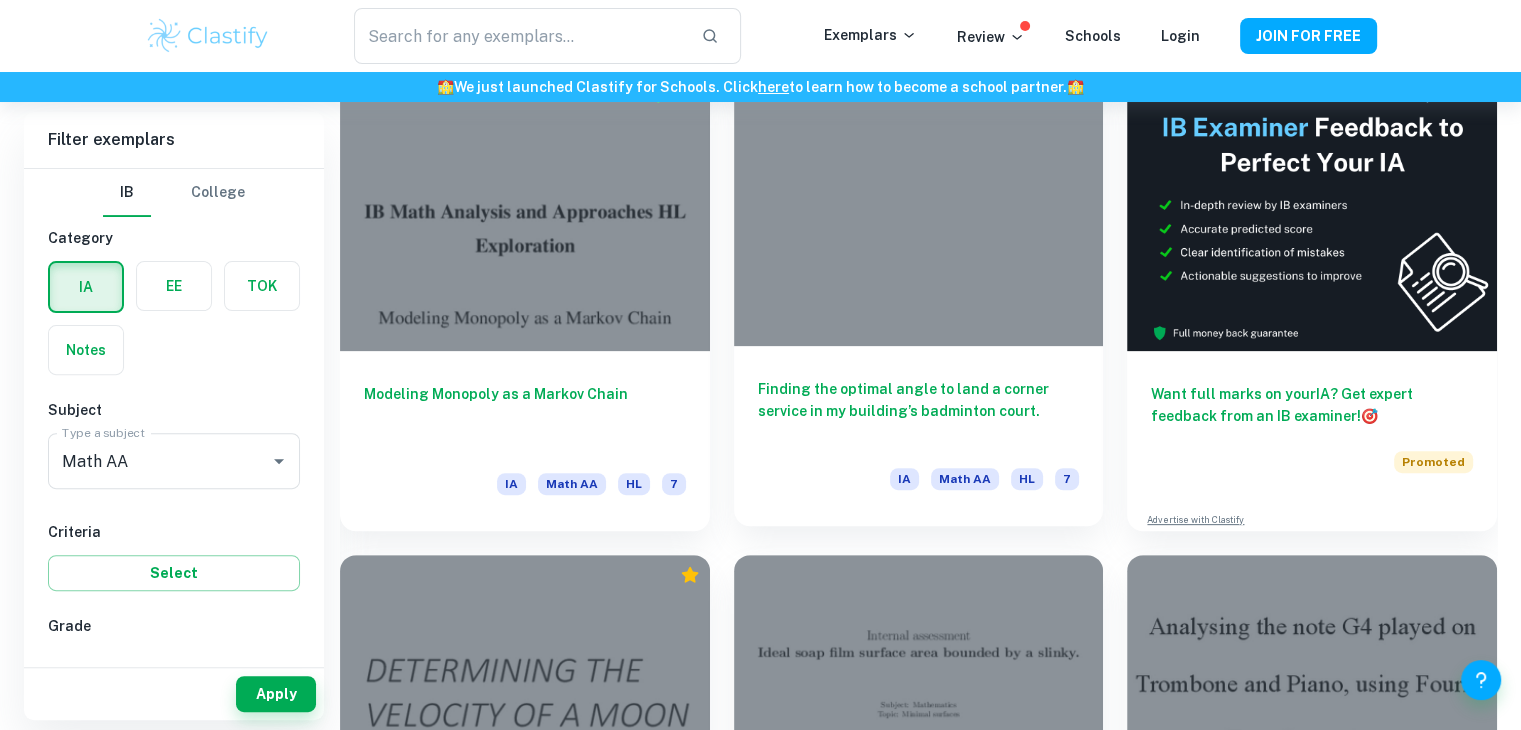 click at bounding box center [919, 207] 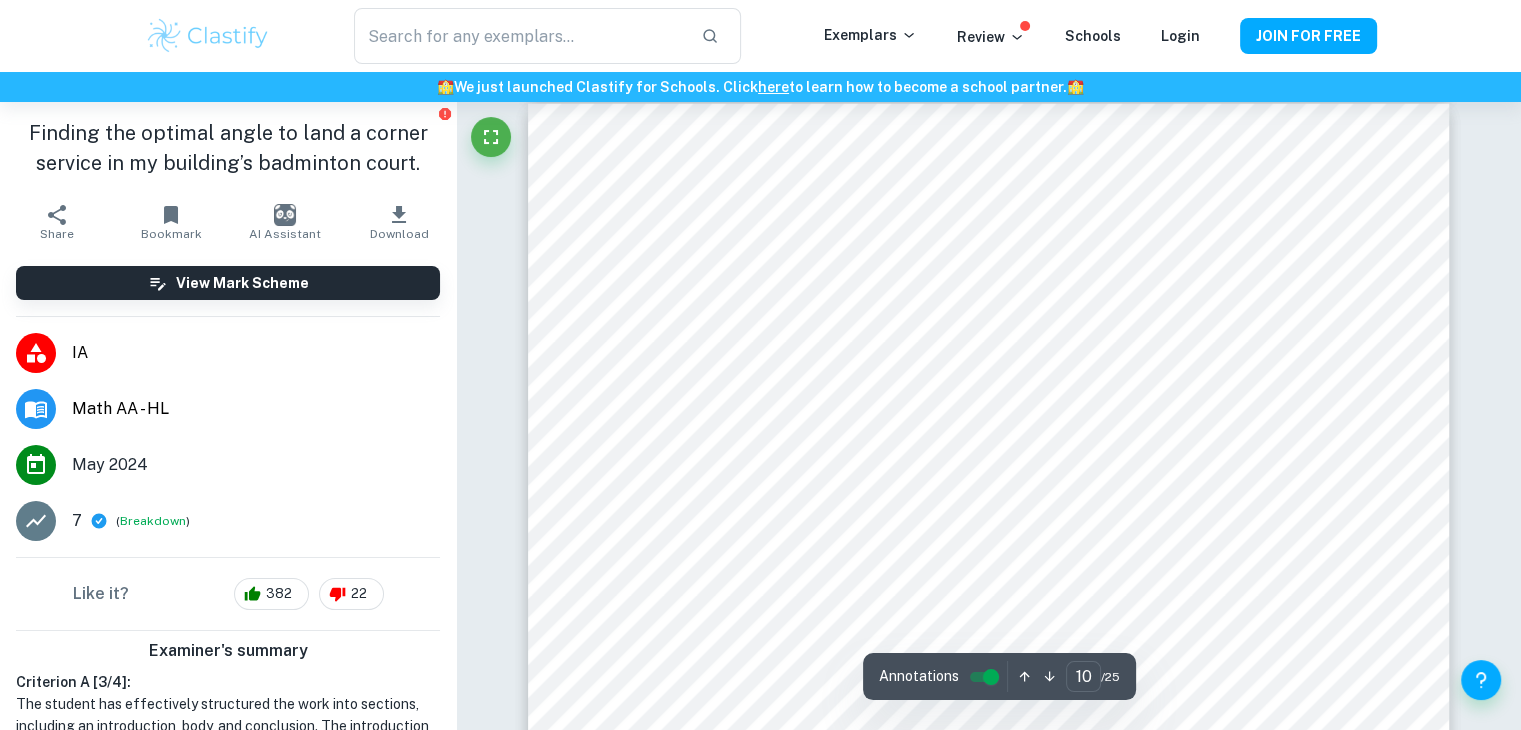 scroll, scrollTop: 12600, scrollLeft: 0, axis: vertical 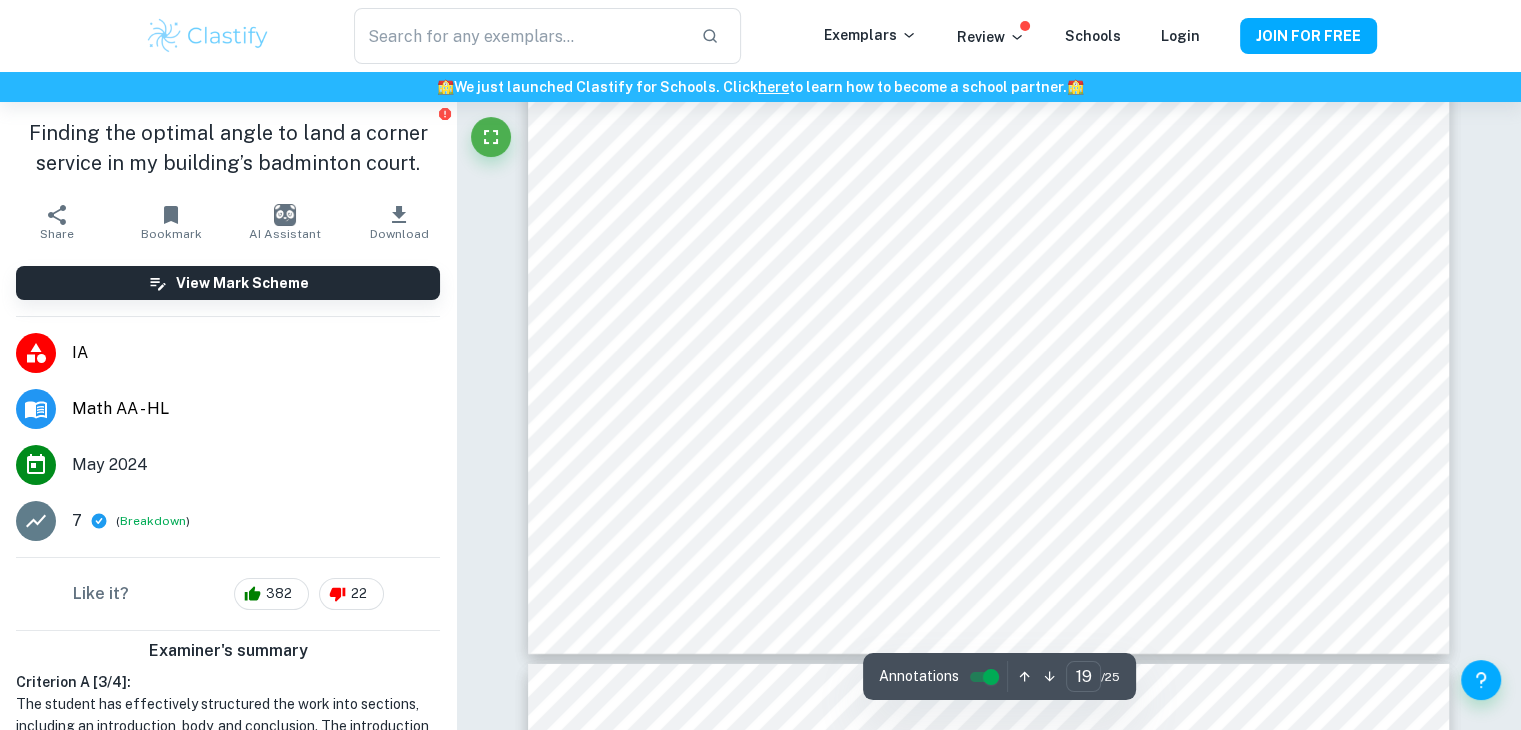 type on "15" 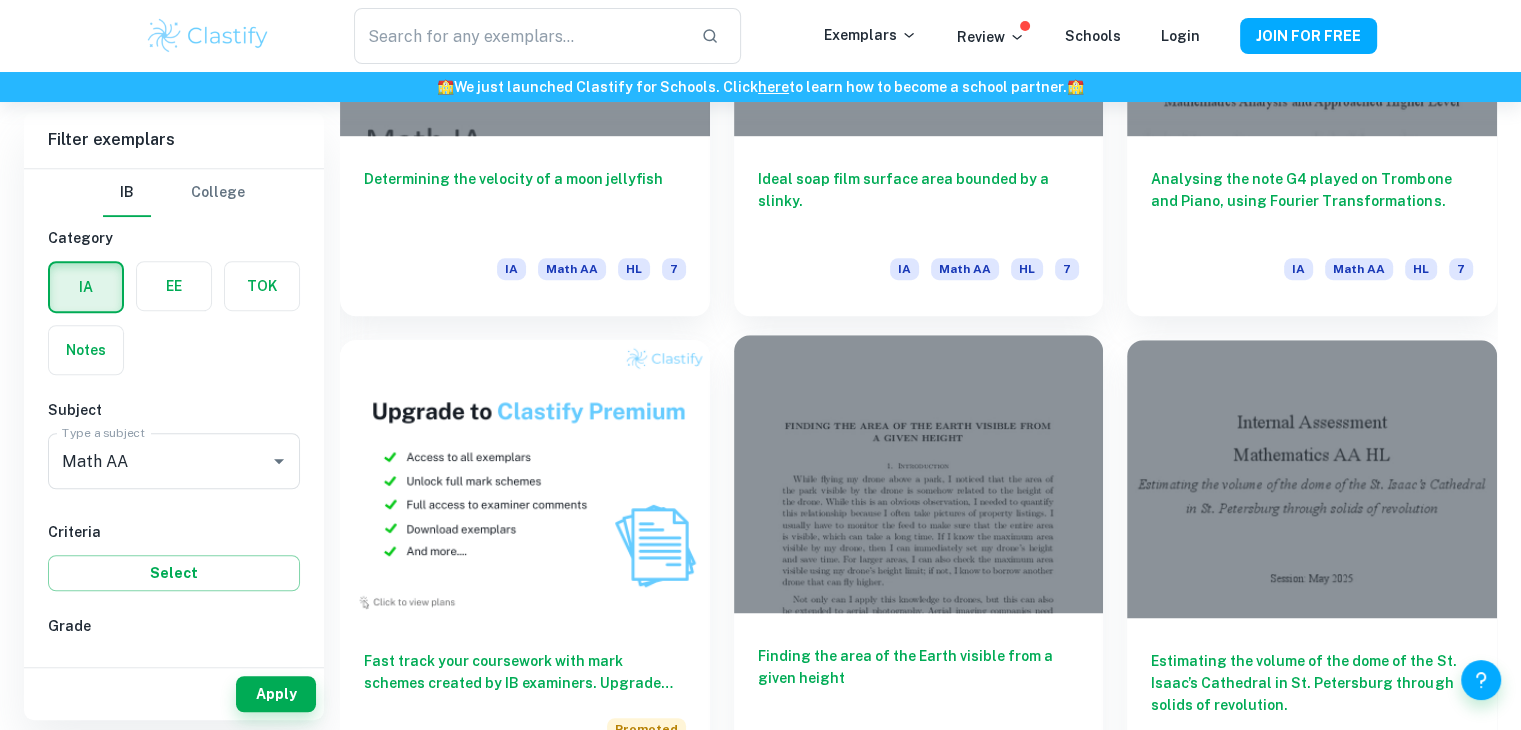 scroll, scrollTop: 1300, scrollLeft: 0, axis: vertical 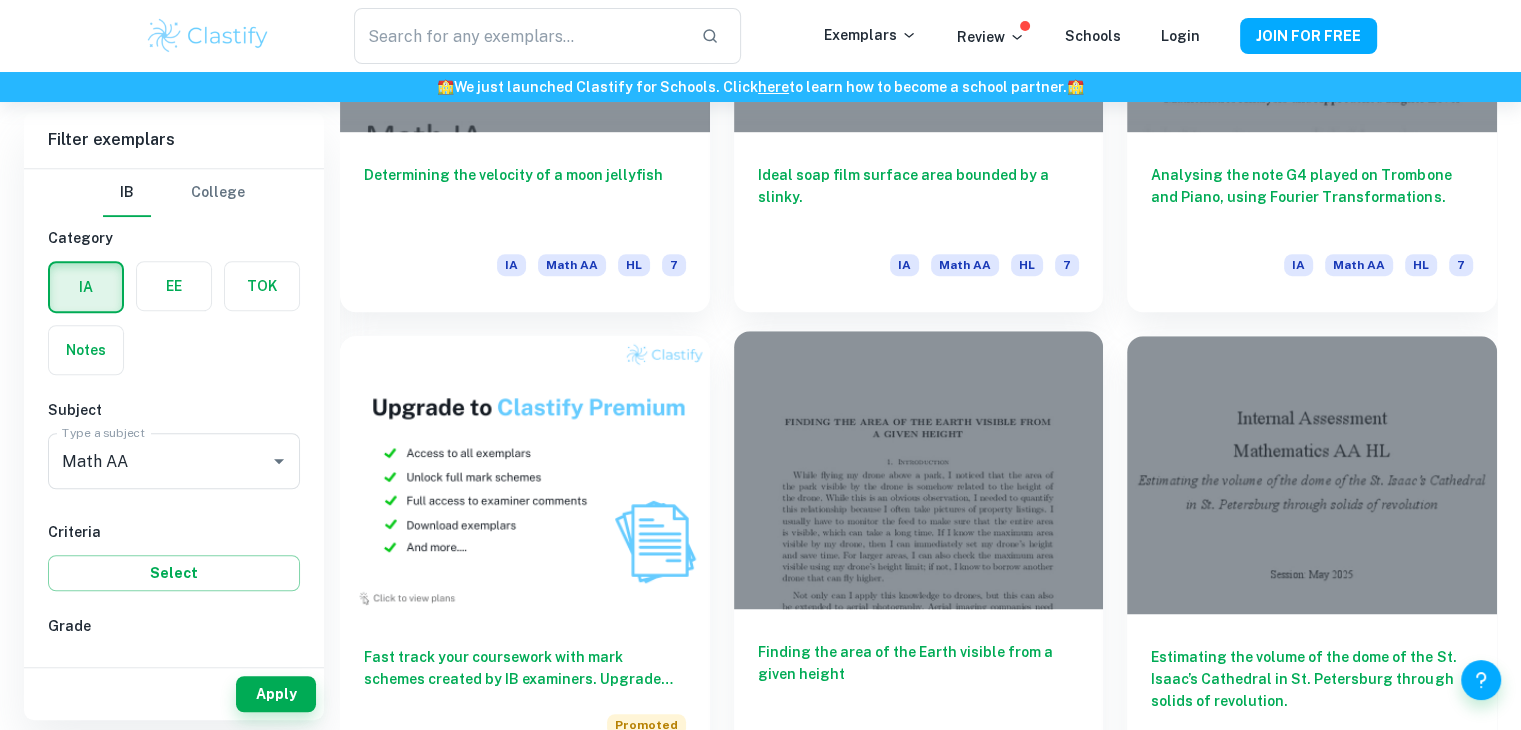 click at bounding box center (919, 469) 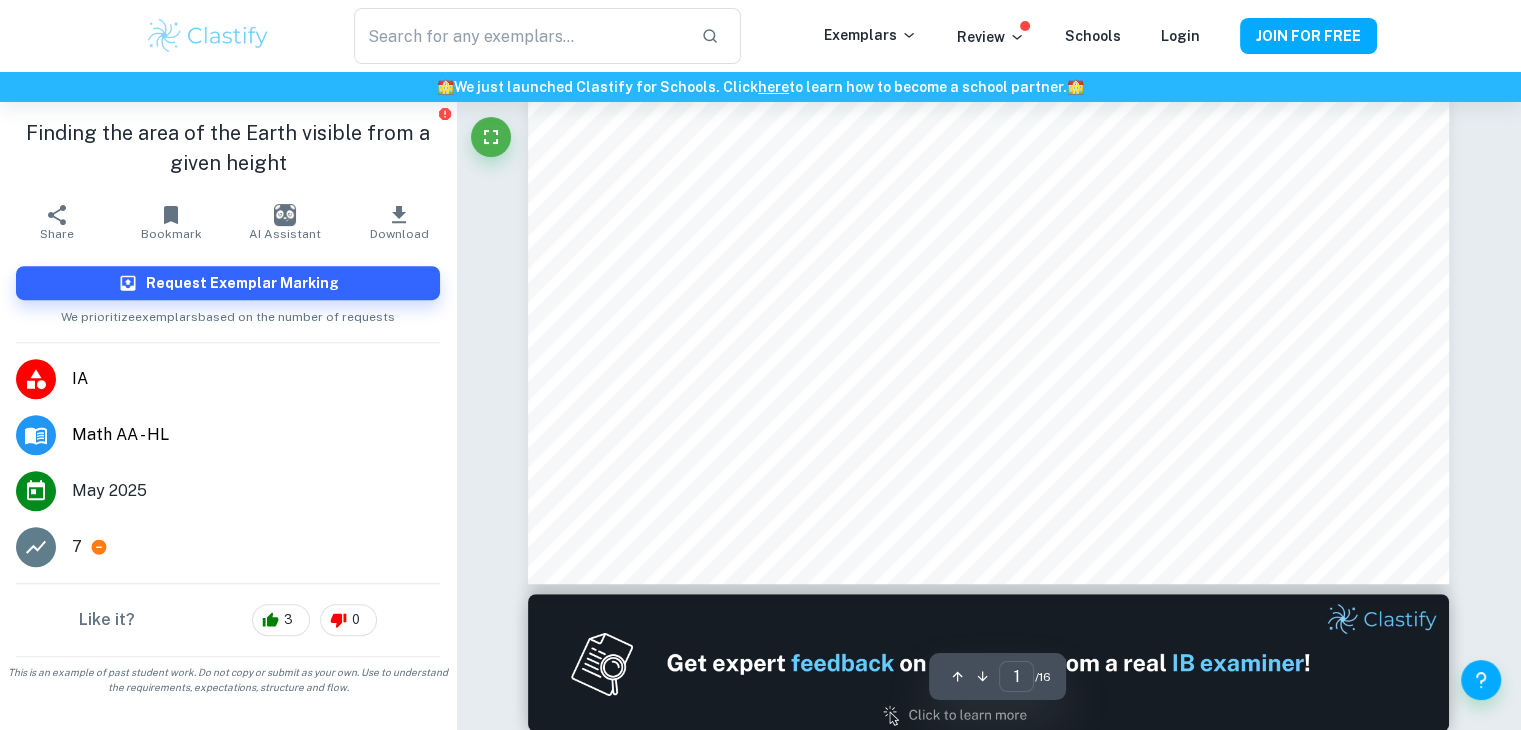scroll, scrollTop: 700, scrollLeft: 0, axis: vertical 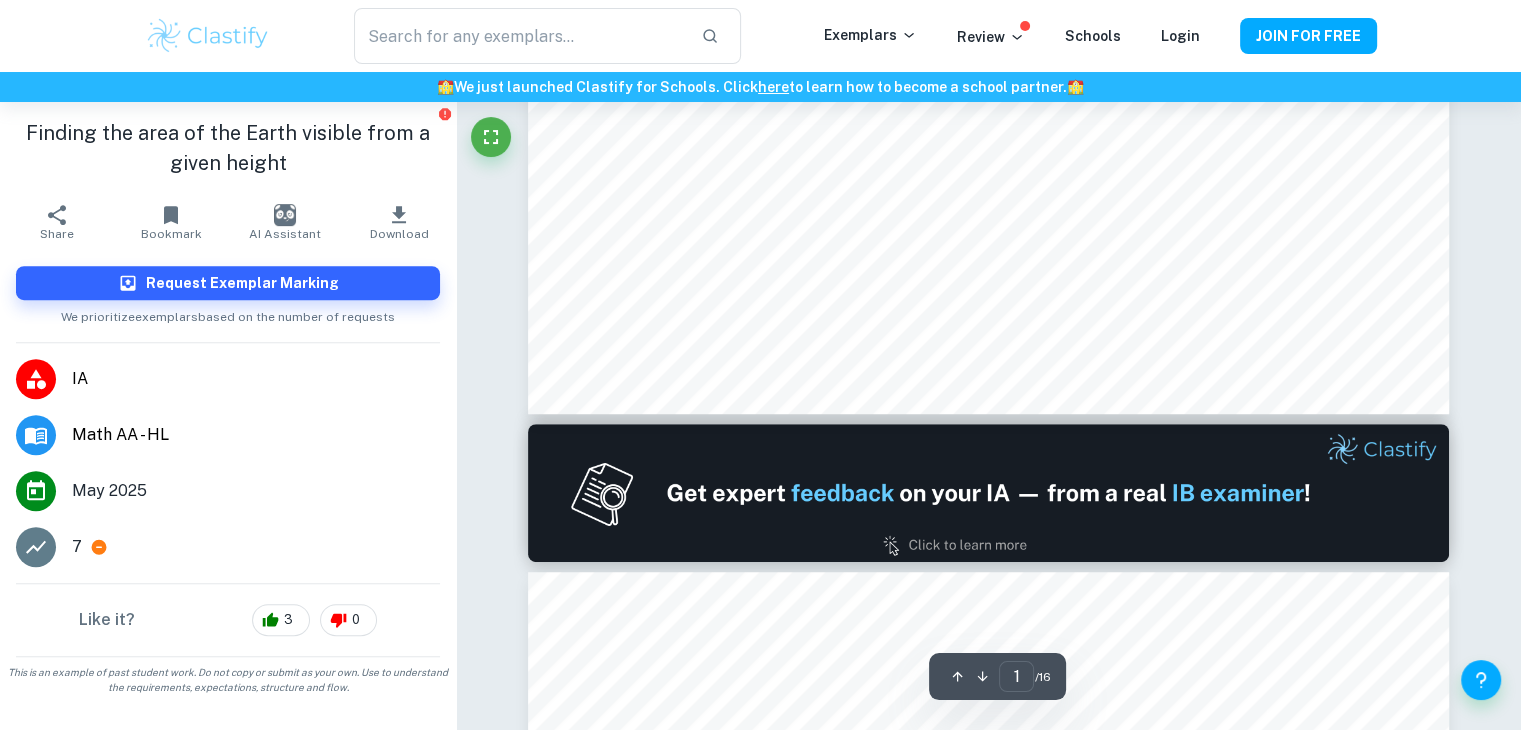 type on "2" 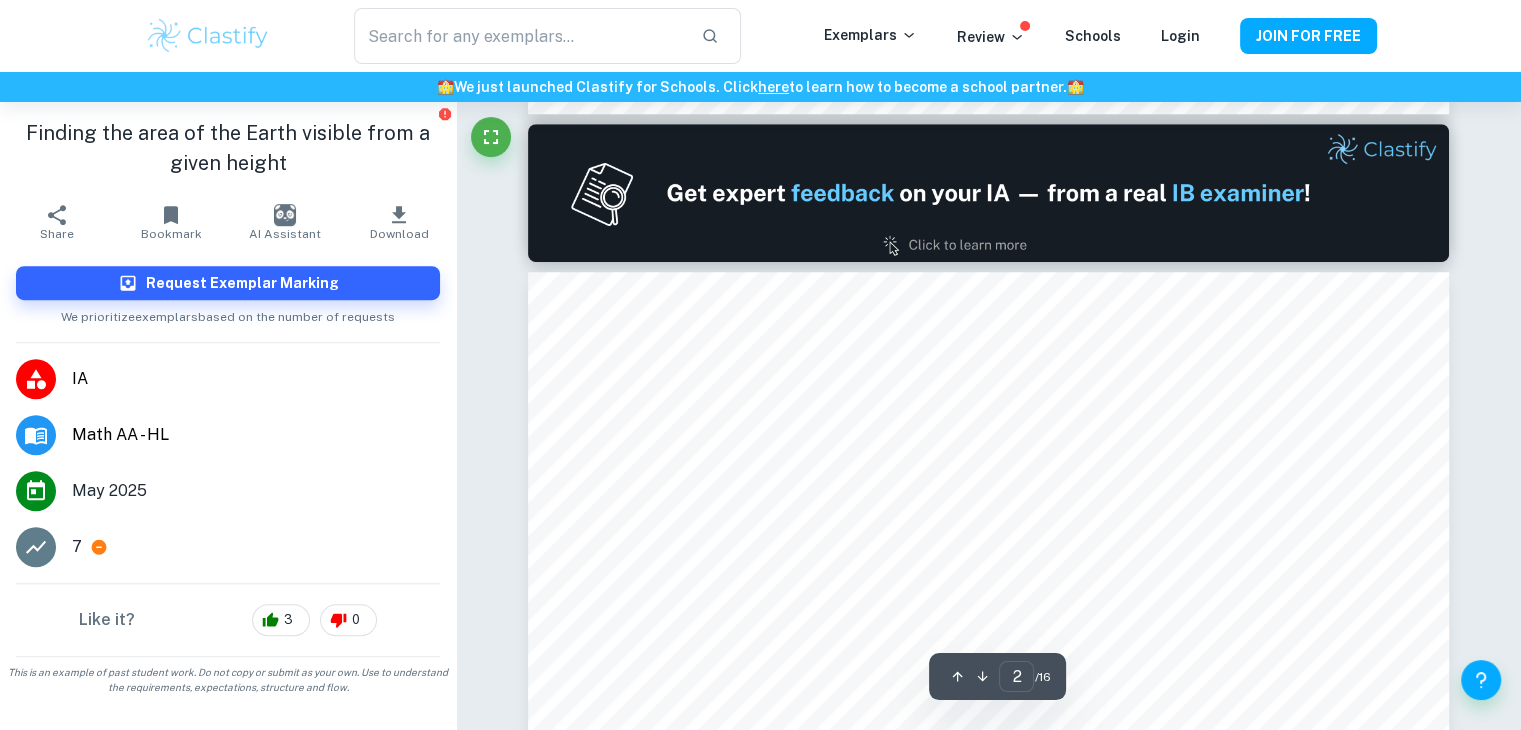 scroll, scrollTop: 1300, scrollLeft: 0, axis: vertical 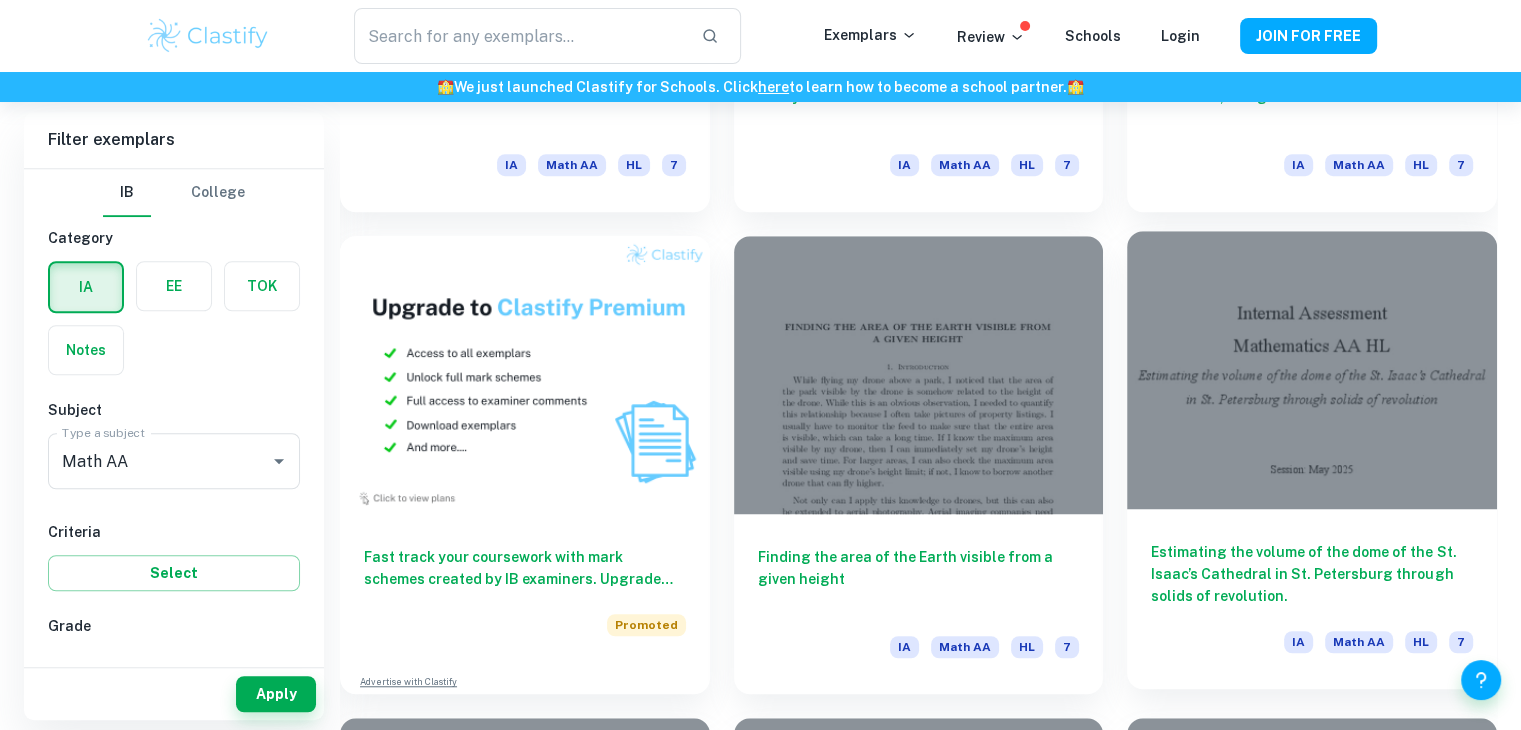 click at bounding box center [1312, 369] 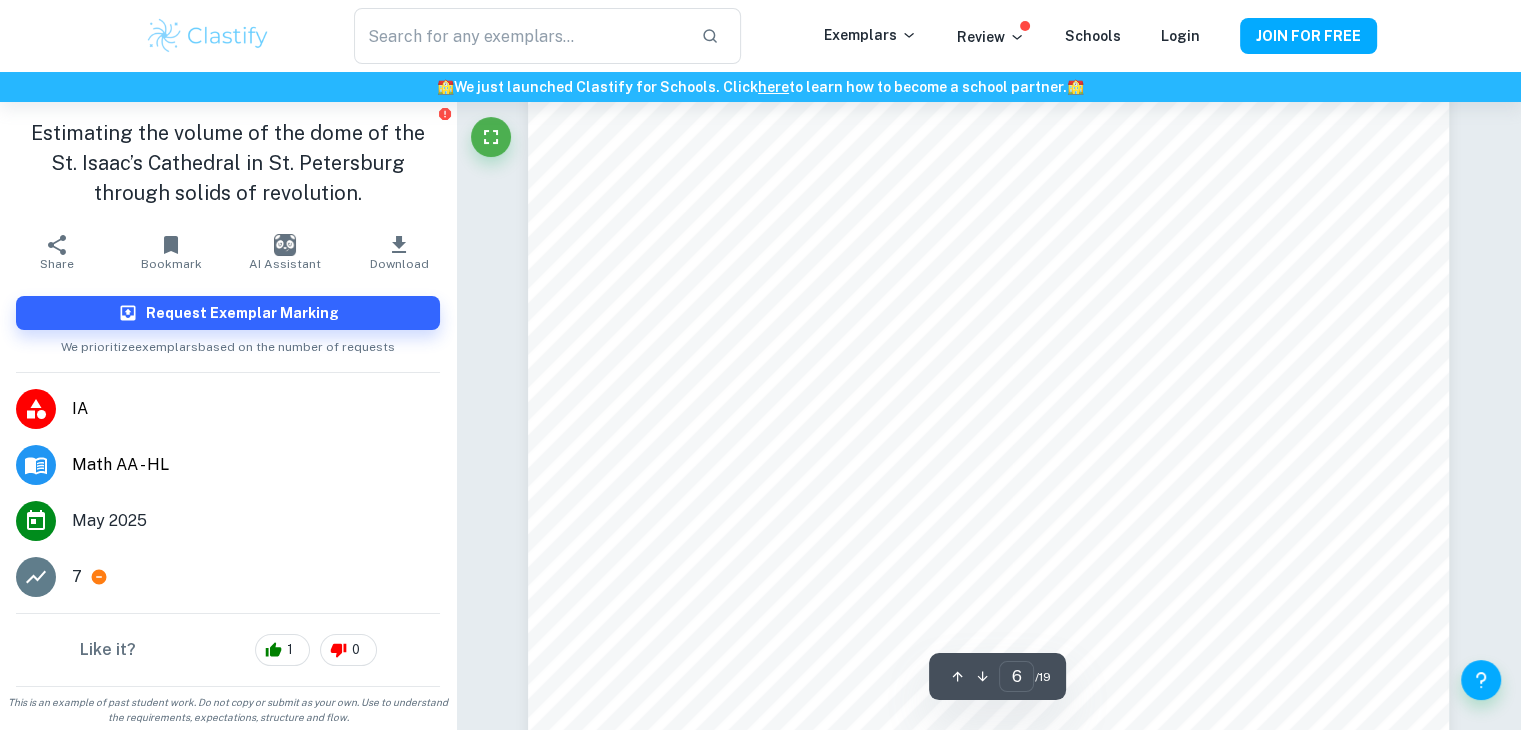 scroll, scrollTop: 7600, scrollLeft: 0, axis: vertical 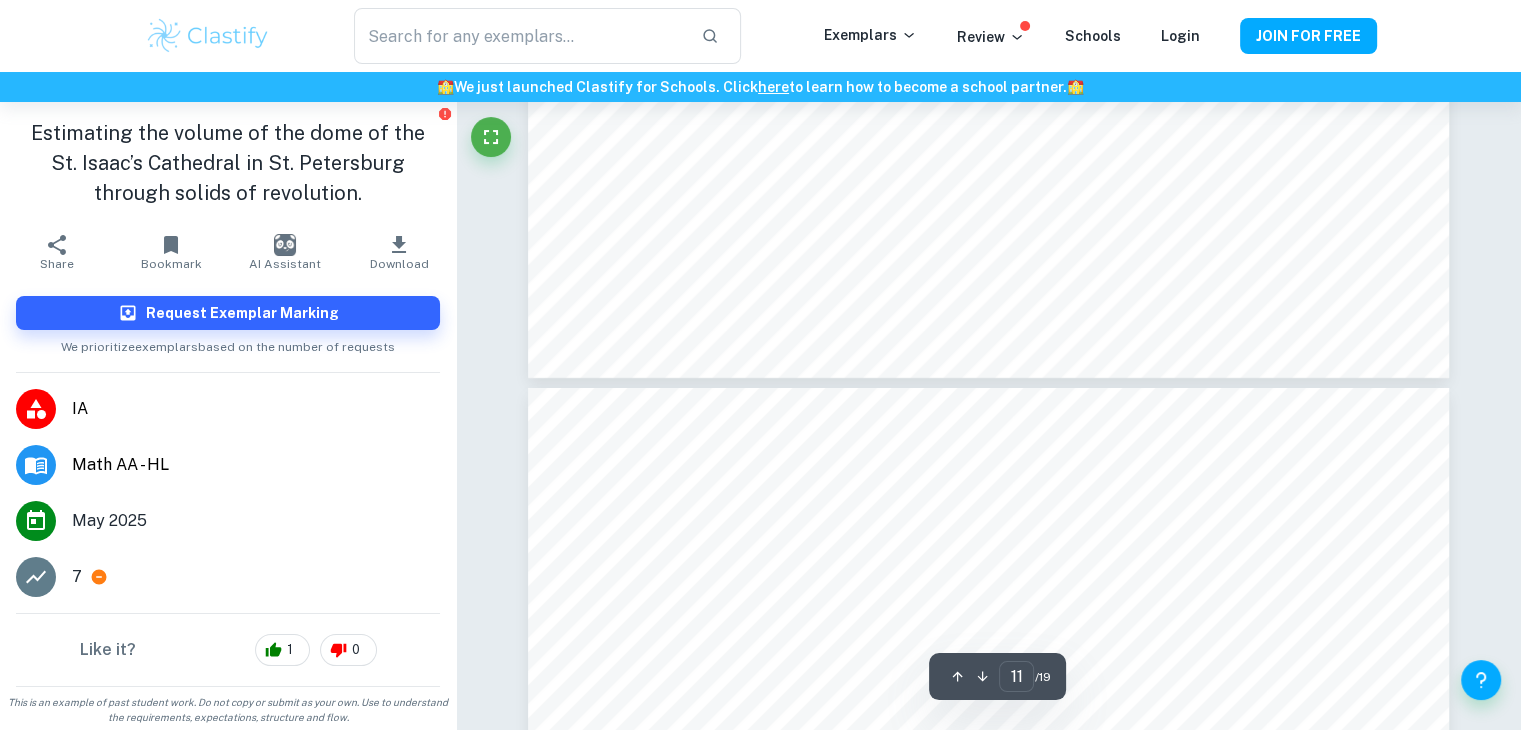 type on "12" 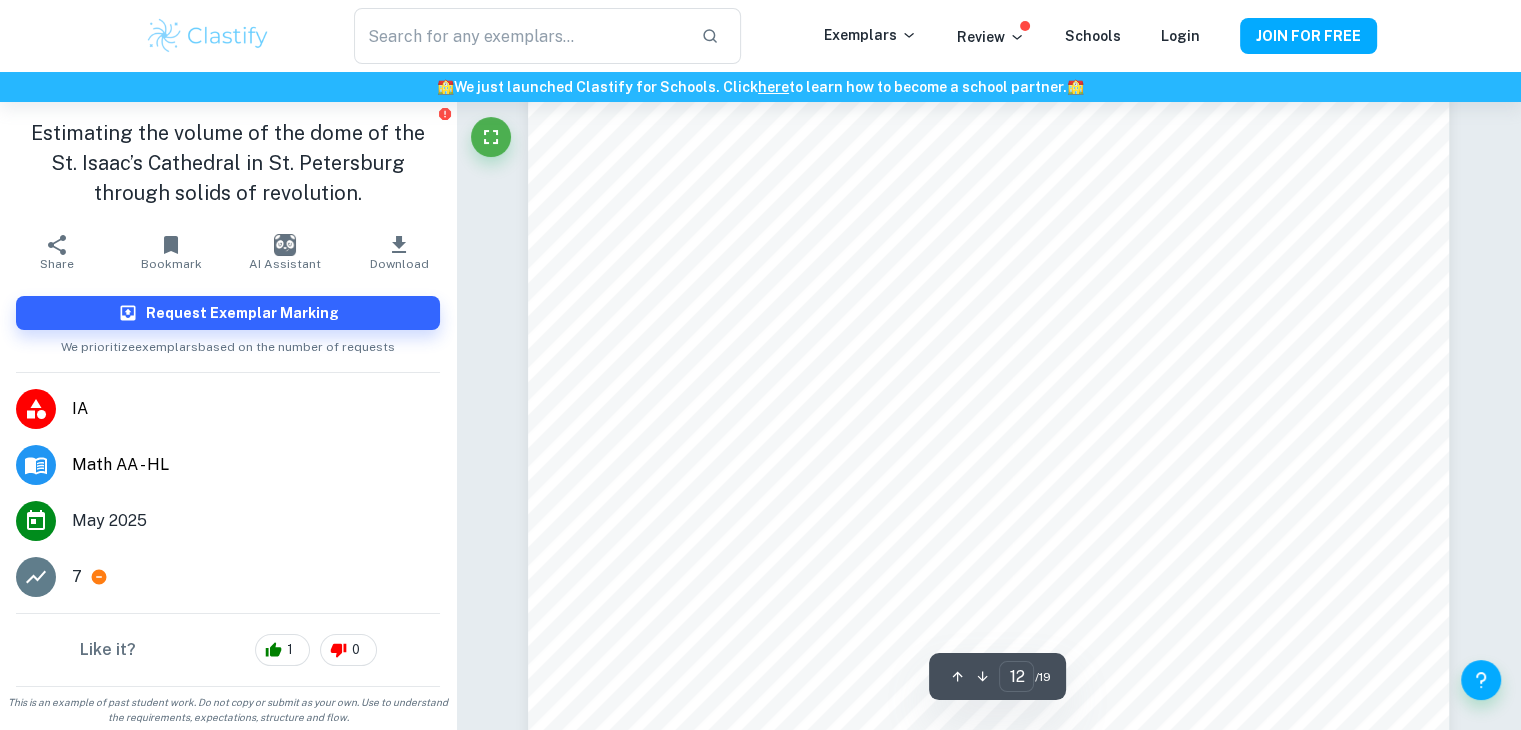 scroll, scrollTop: 15000, scrollLeft: 0, axis: vertical 